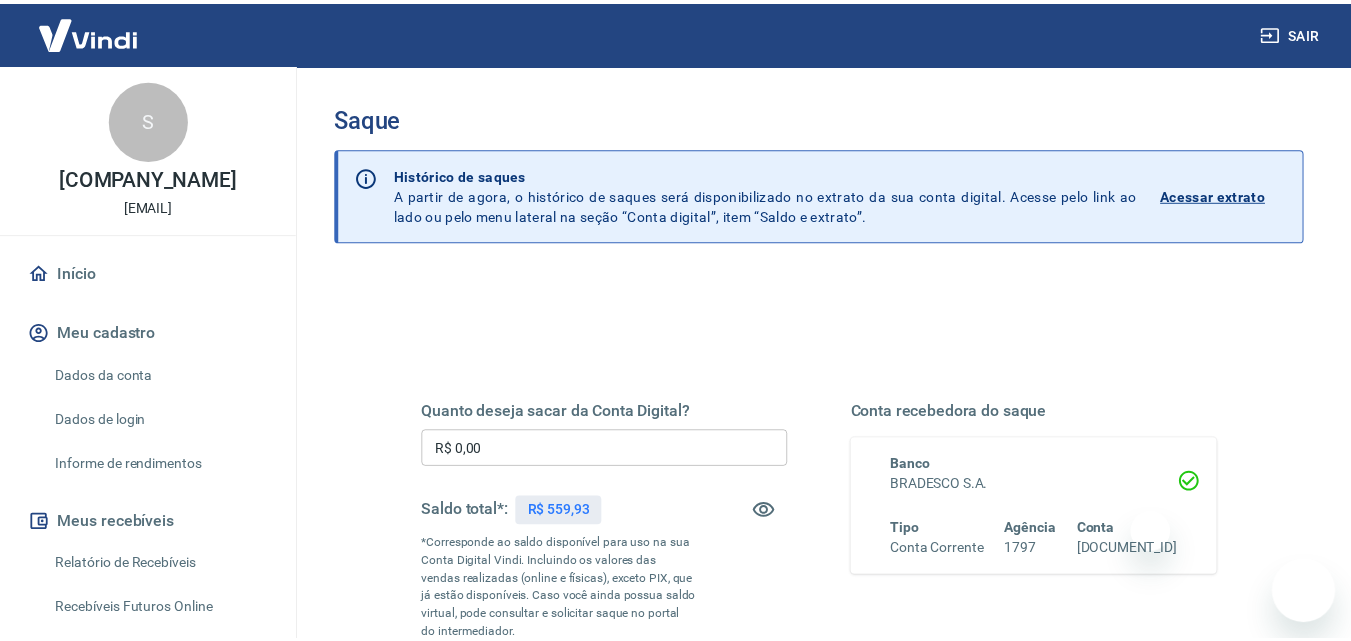 scroll, scrollTop: 0, scrollLeft: 0, axis: both 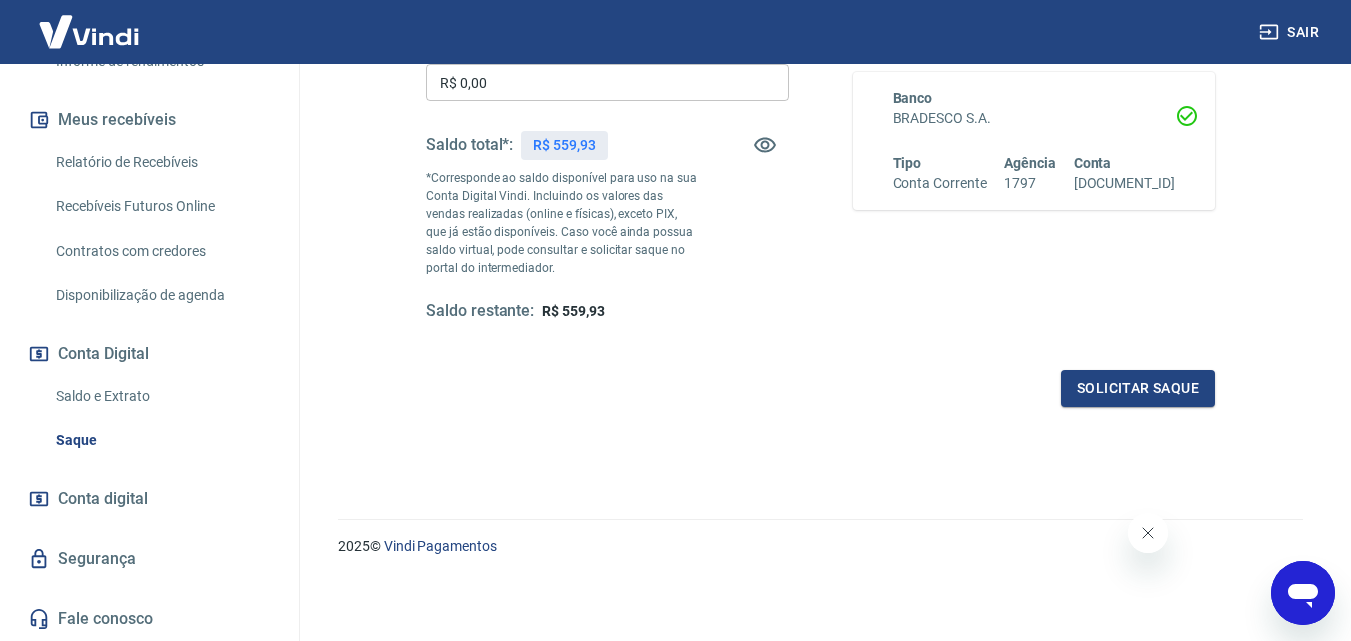 click on "Conta digital" at bounding box center [103, 499] 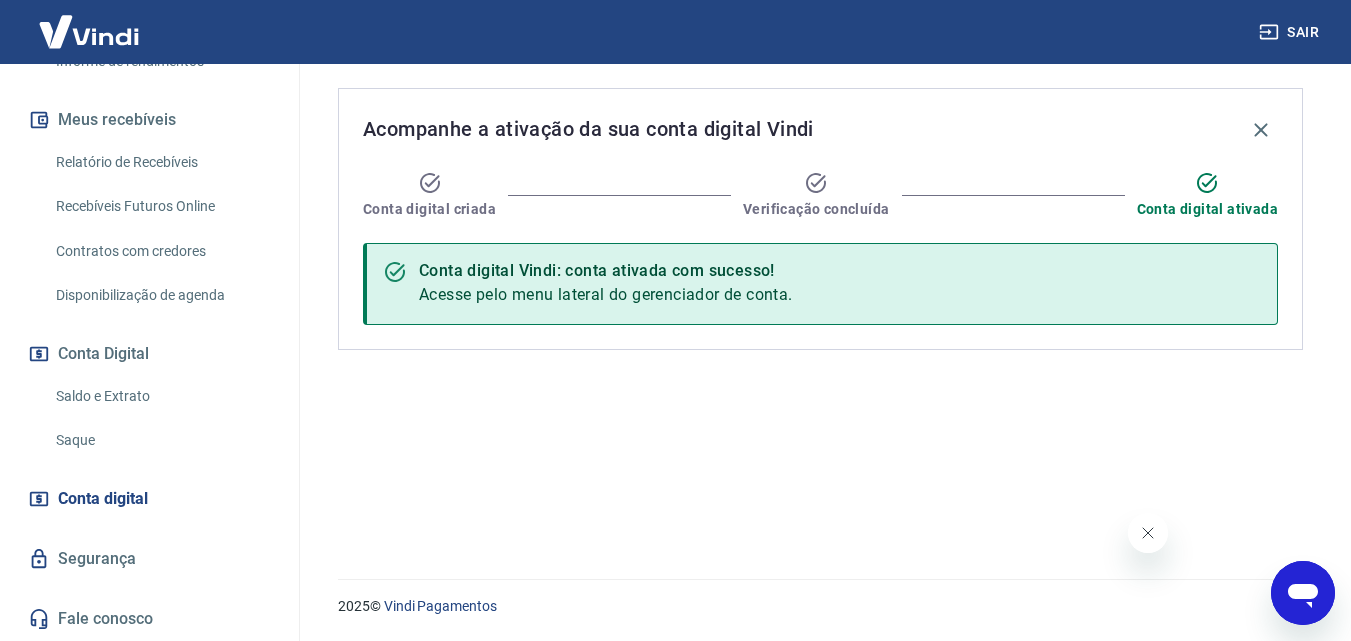scroll, scrollTop: 0, scrollLeft: 0, axis: both 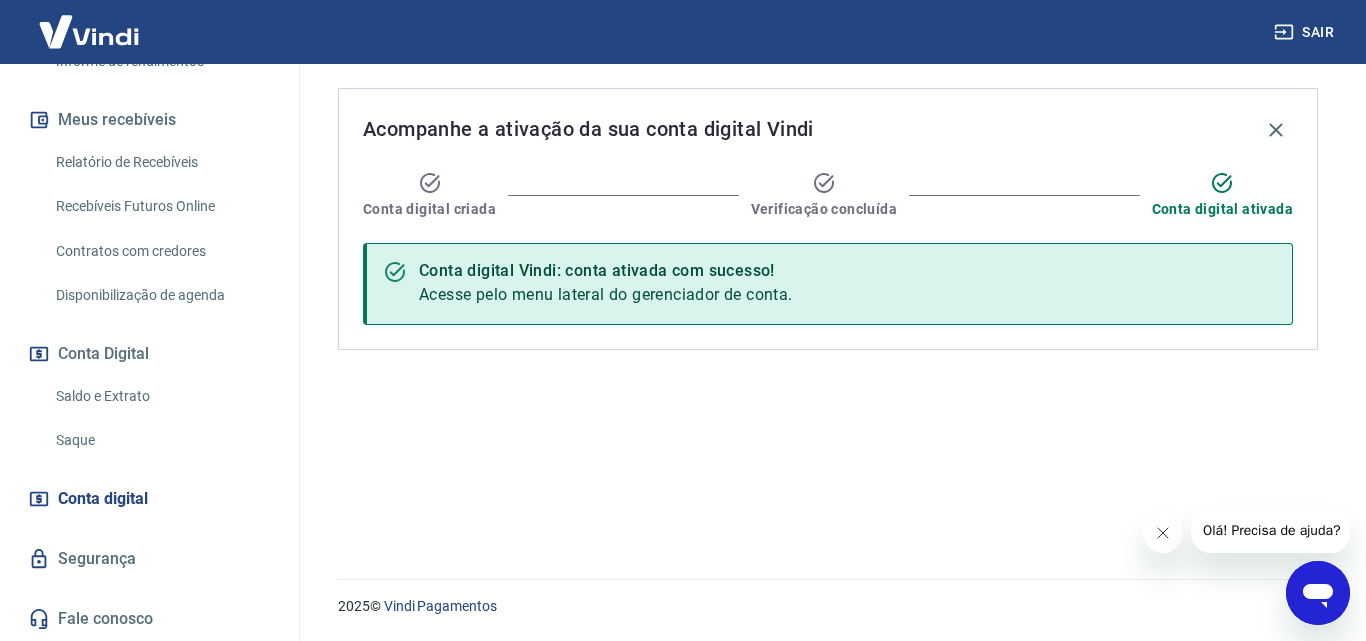 click on "Saque" at bounding box center [161, 440] 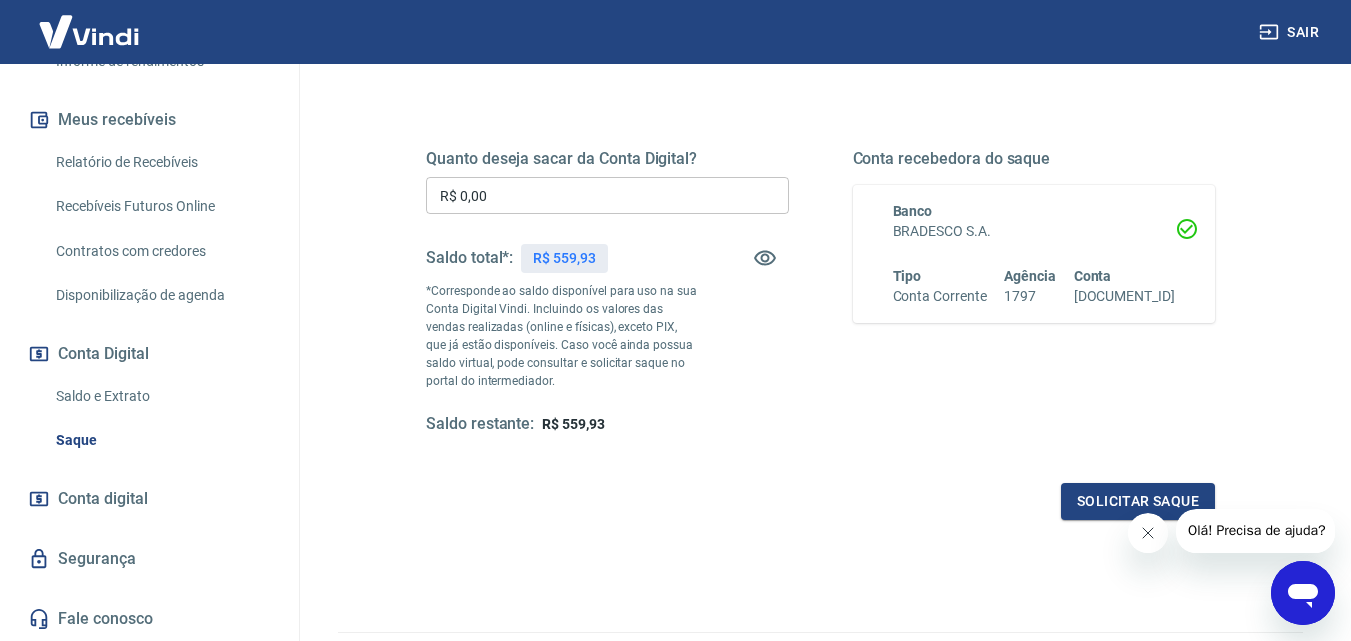 scroll, scrollTop: 246, scrollLeft: 0, axis: vertical 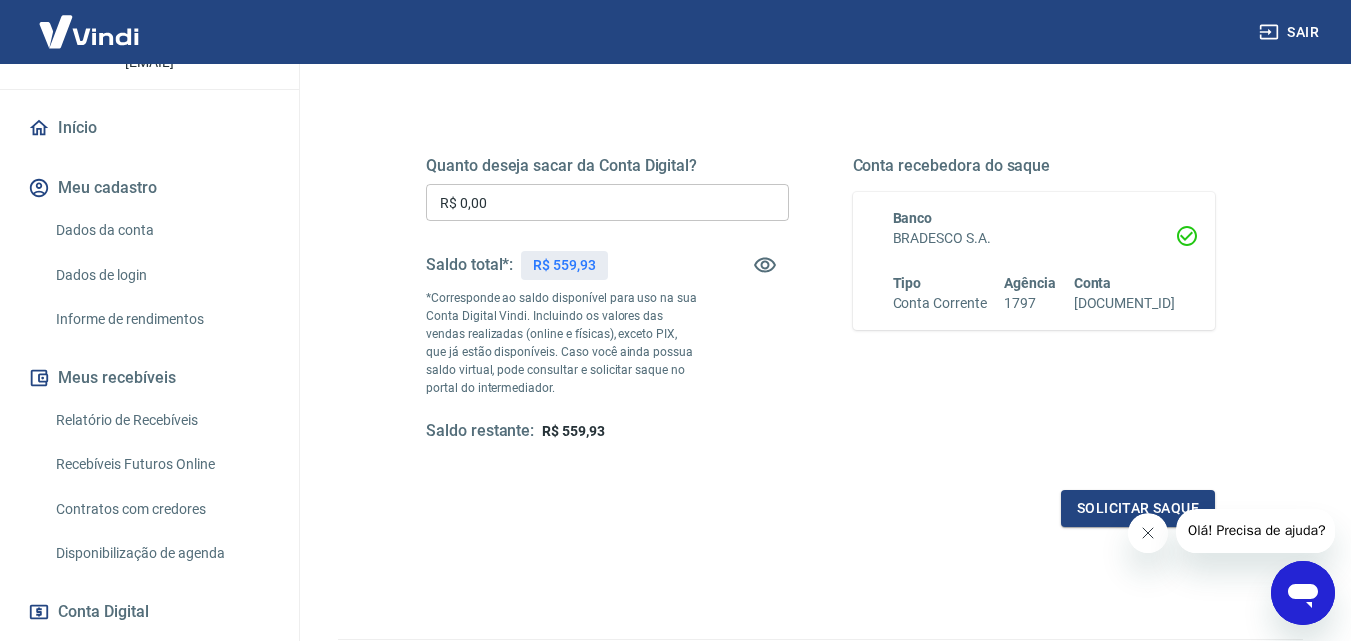 click on "Dados da conta" at bounding box center (161, 230) 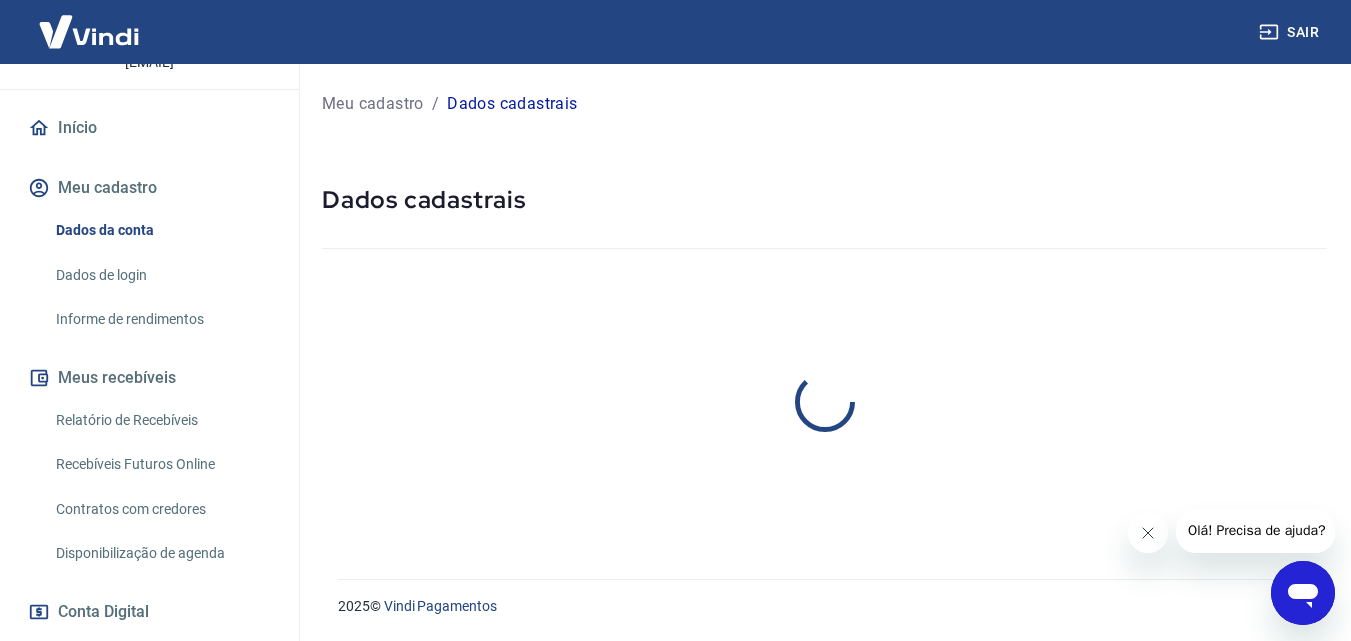 scroll, scrollTop: 0, scrollLeft: 0, axis: both 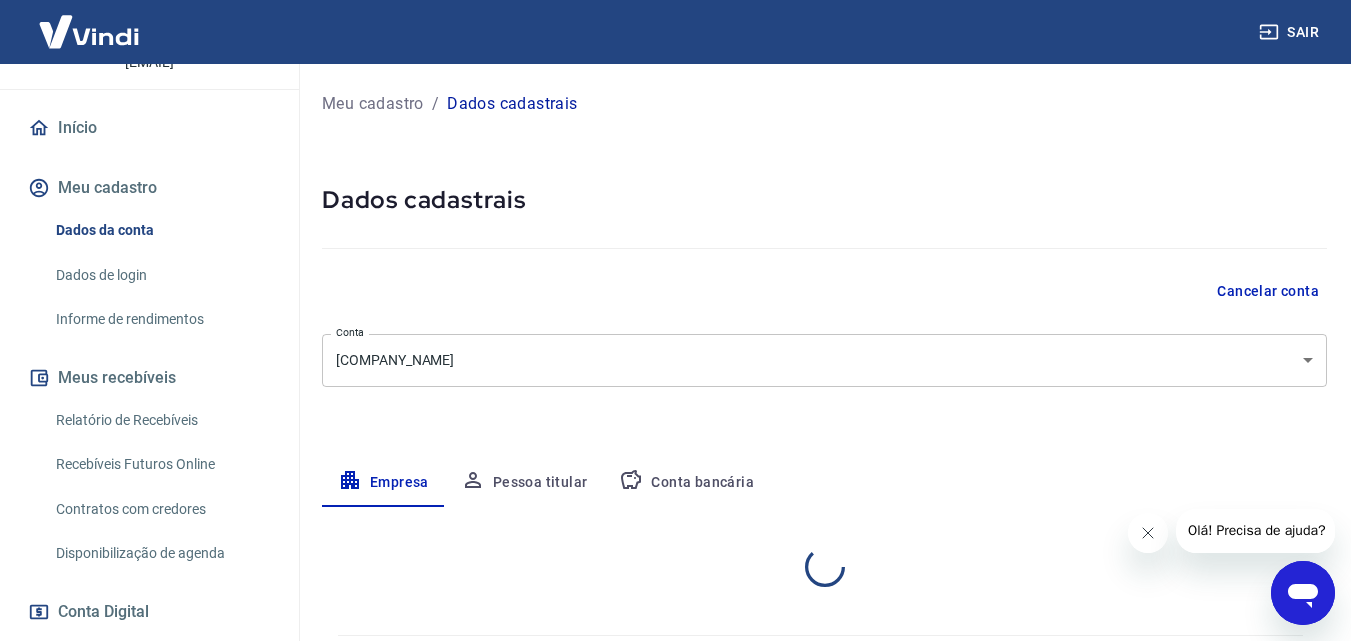 select on "RS" 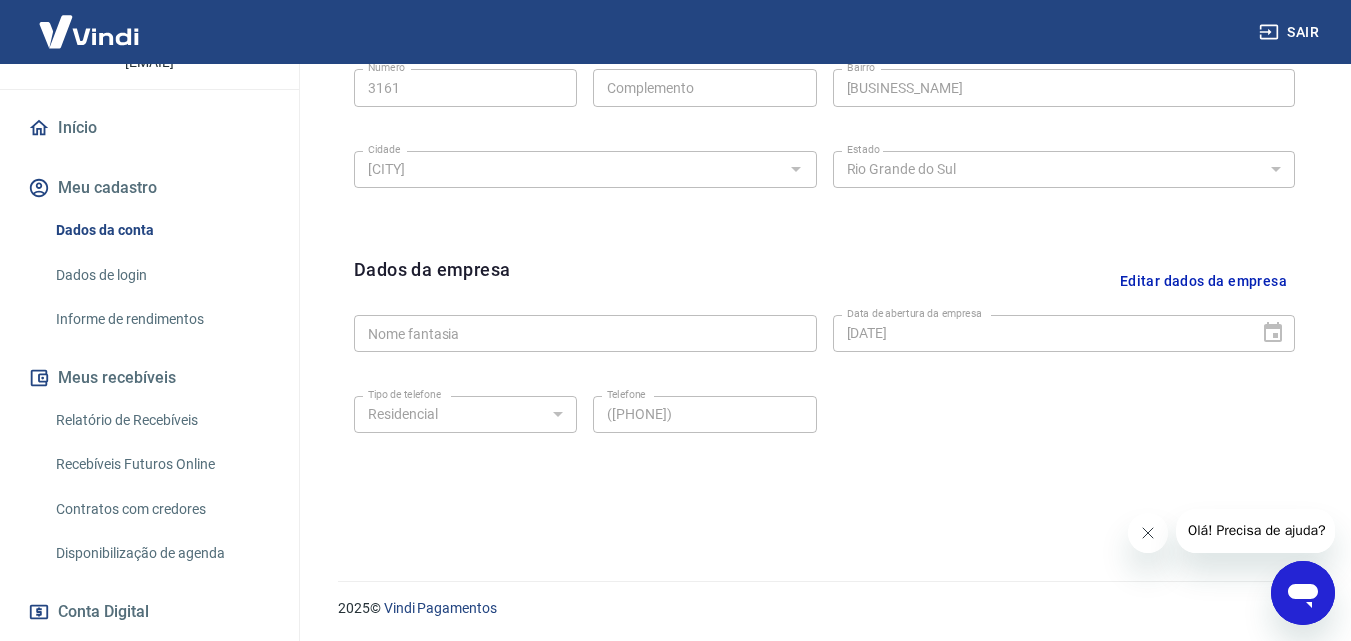 scroll, scrollTop: 801, scrollLeft: 0, axis: vertical 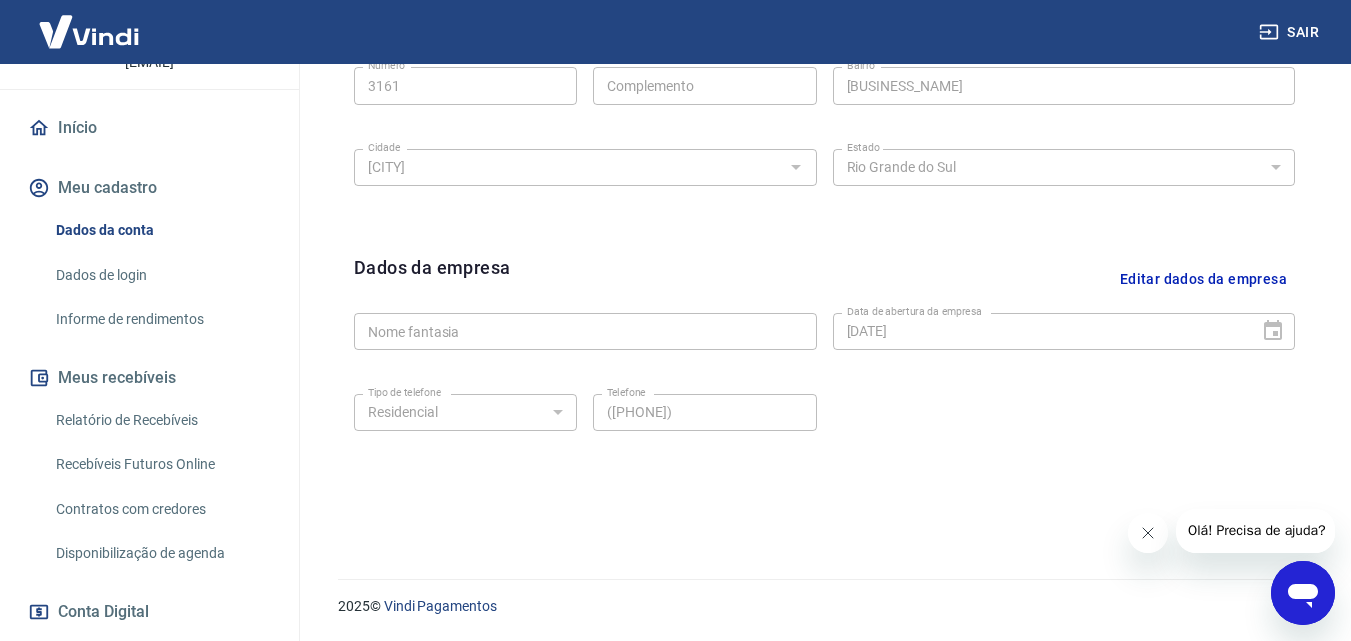 click on "Informe de rendimentos" at bounding box center (161, 319) 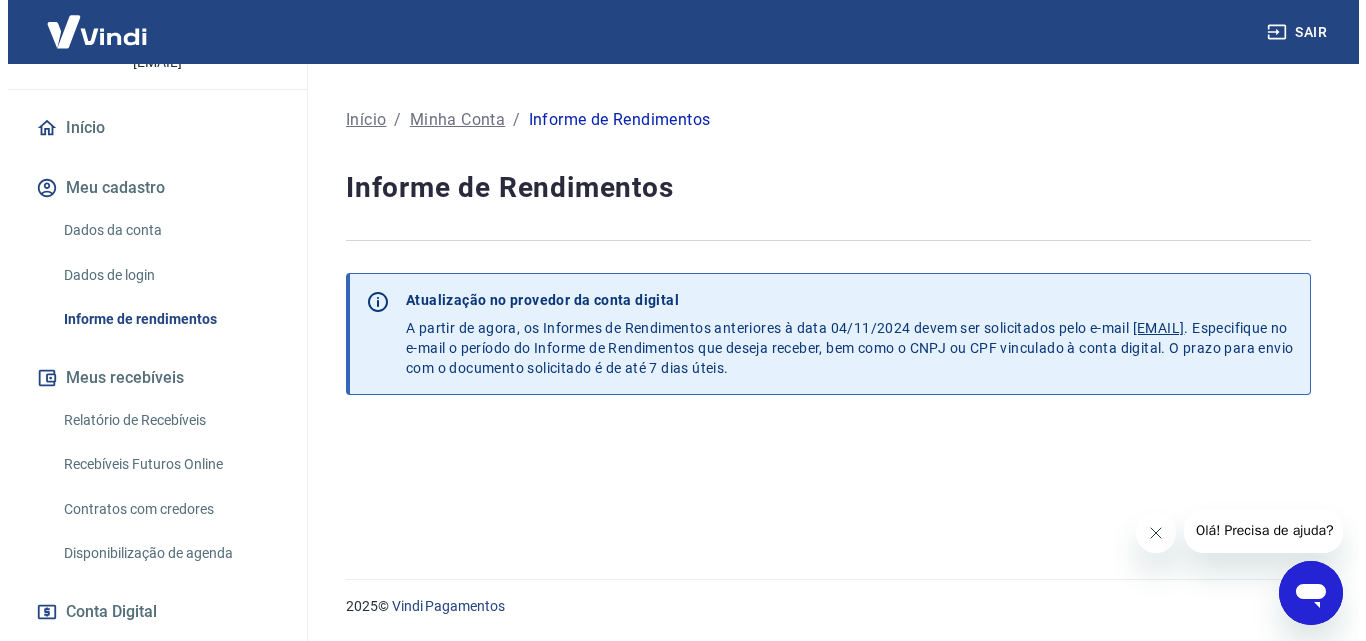 scroll, scrollTop: 0, scrollLeft: 0, axis: both 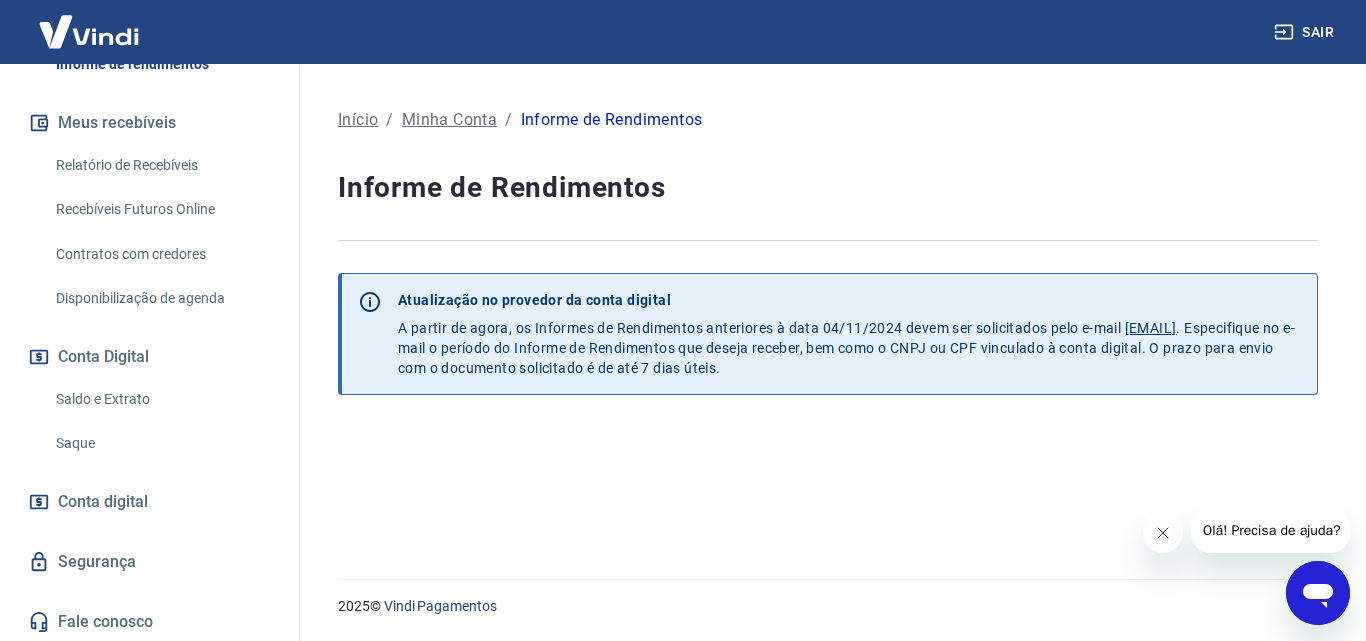click on "Conta digital" at bounding box center [103, 502] 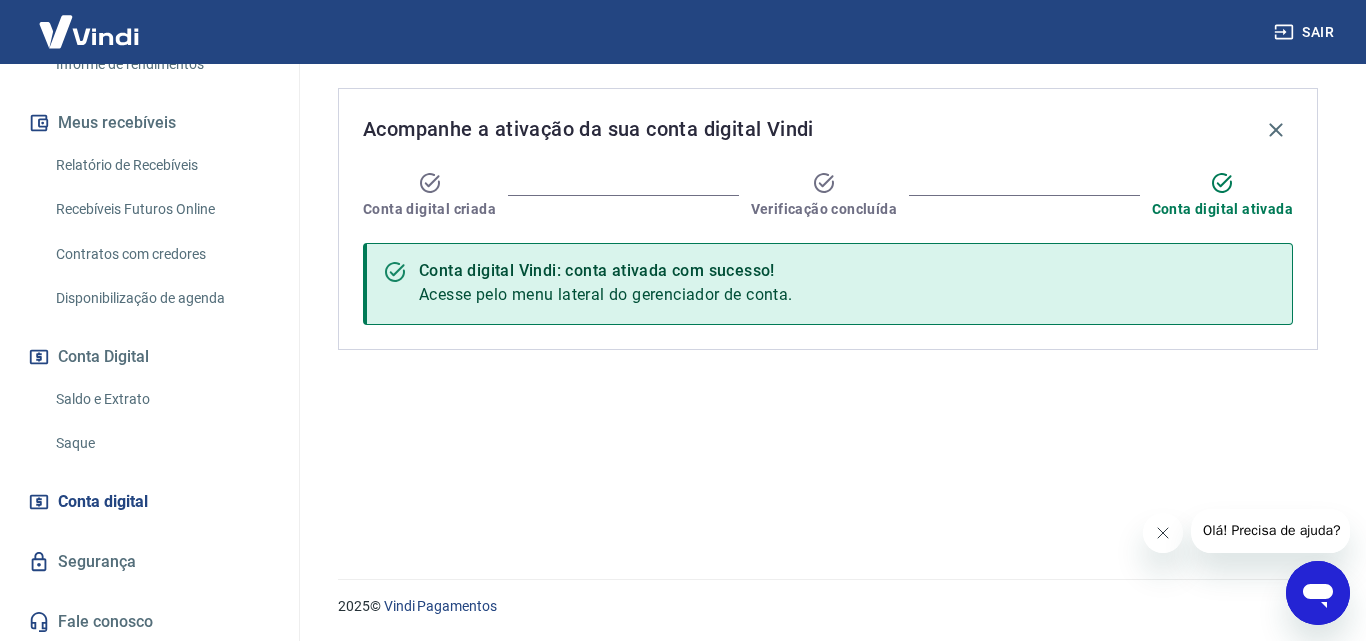 click on "Segurança" at bounding box center [149, 562] 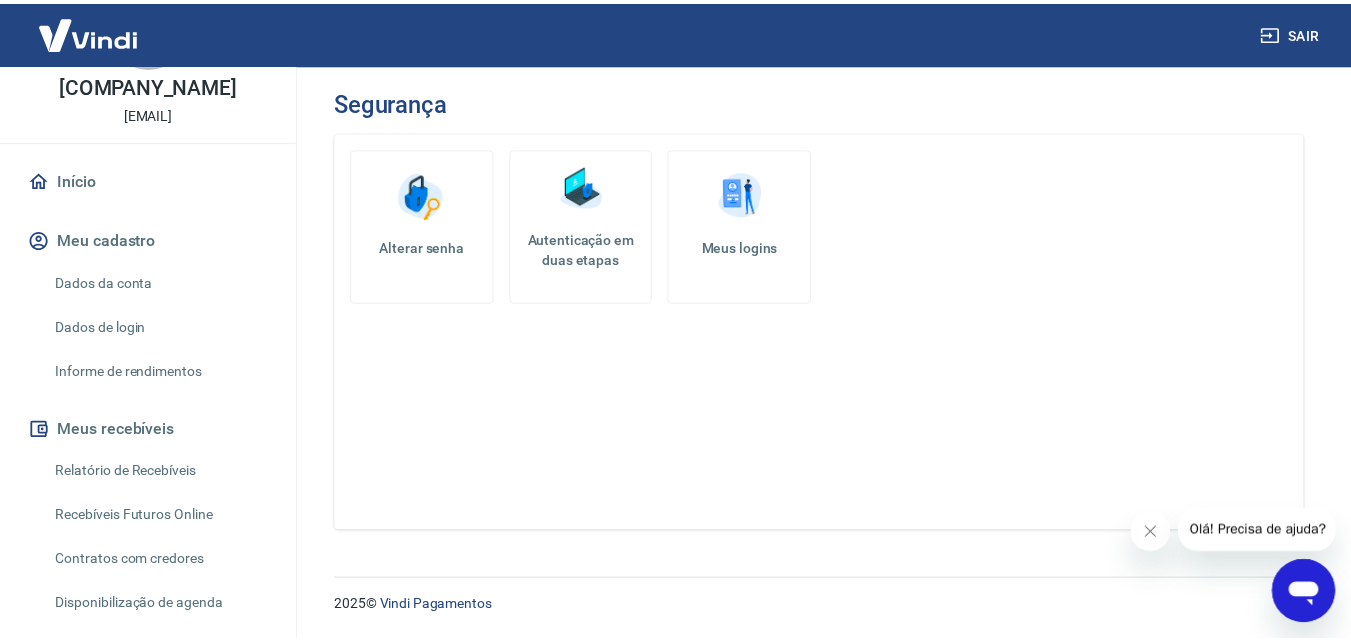 scroll, scrollTop: 0, scrollLeft: 0, axis: both 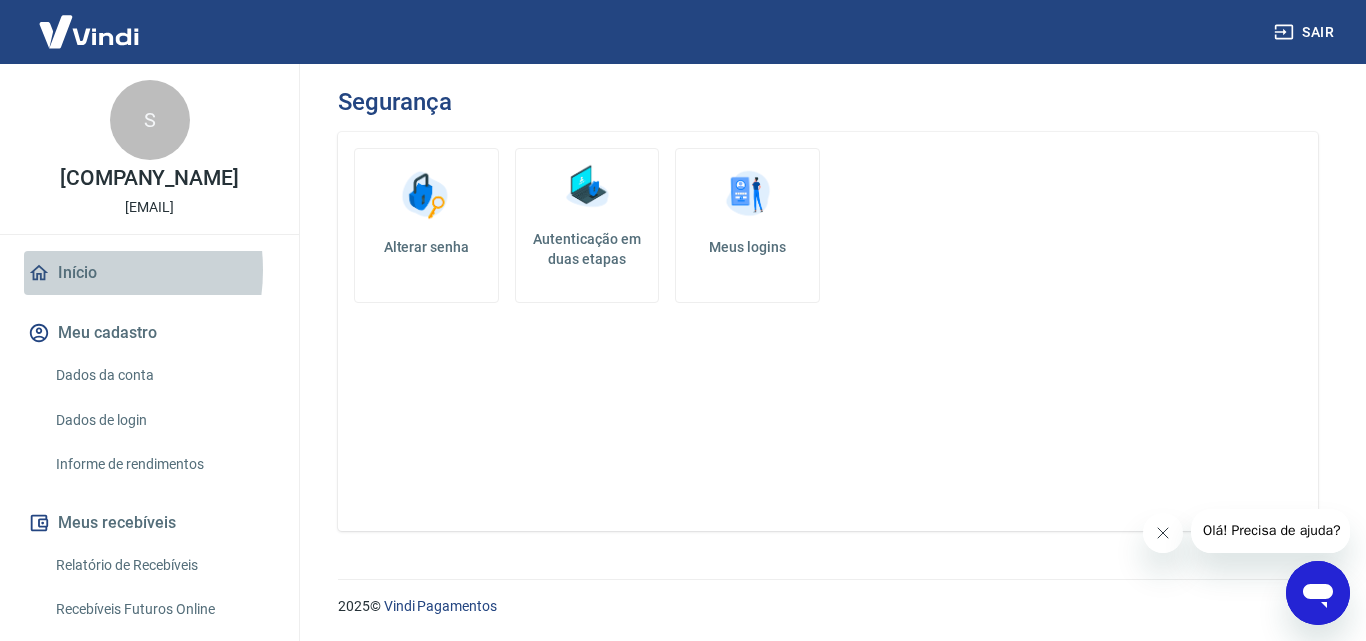 click on "Início" at bounding box center (149, 273) 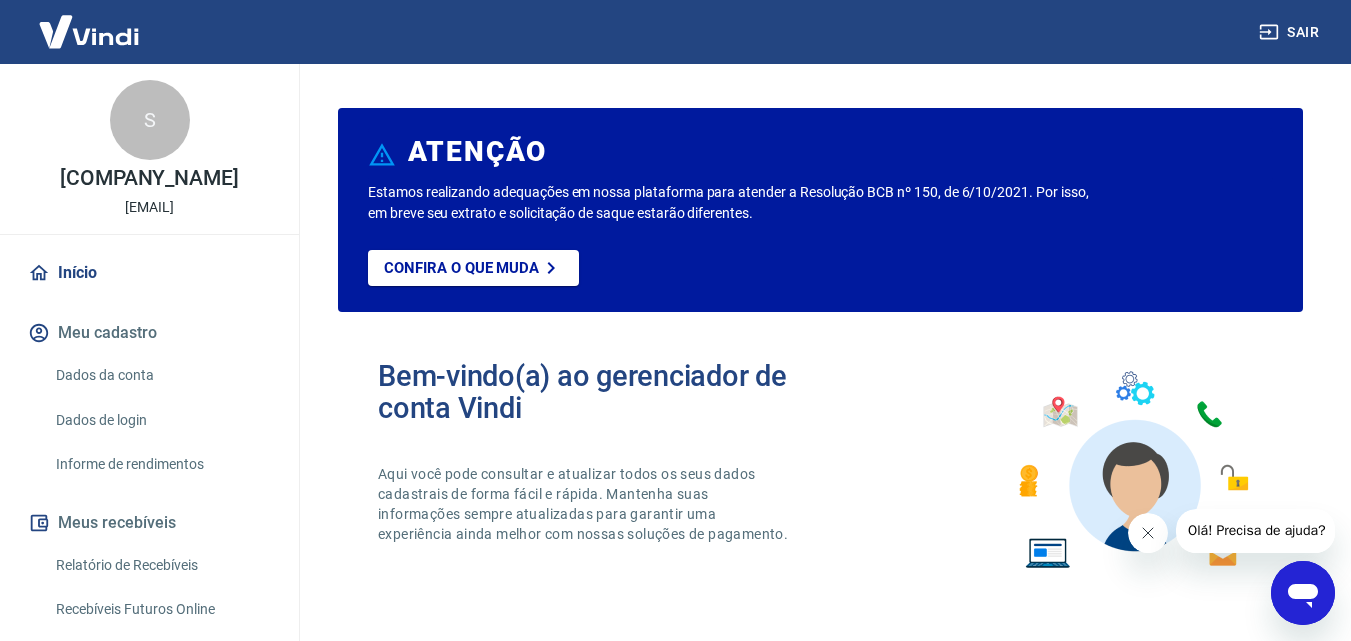 click on "Início" at bounding box center (149, 273) 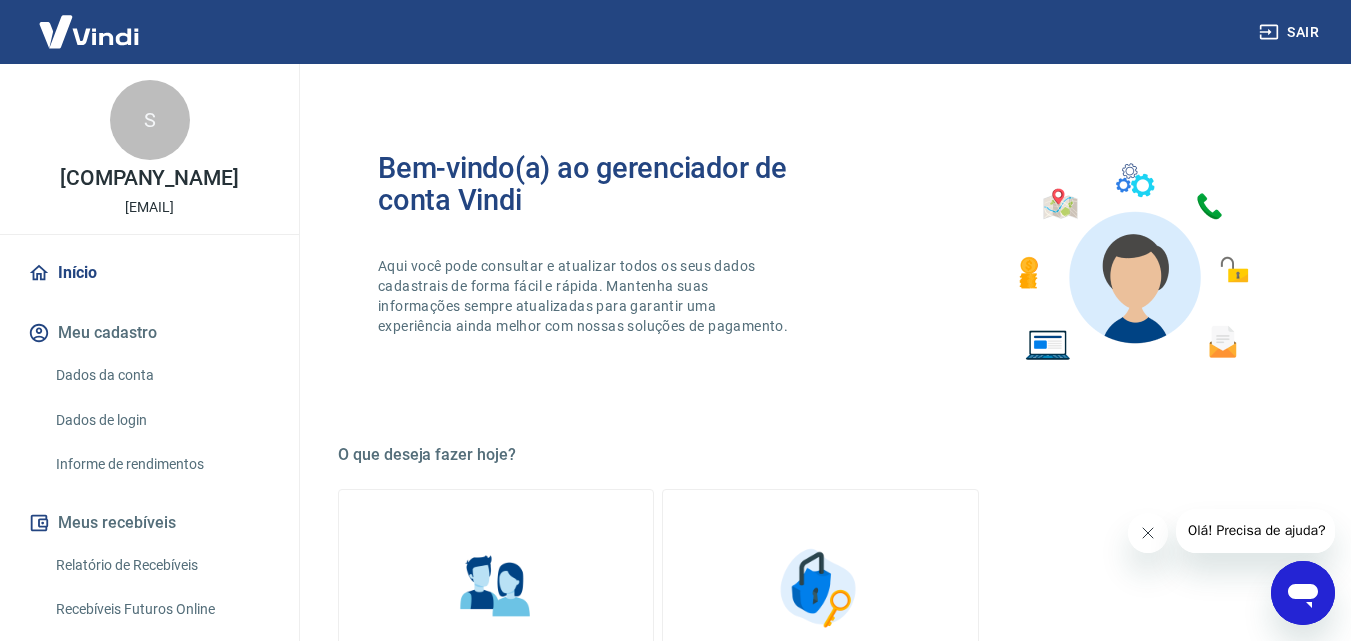 click on "Início" at bounding box center [149, 273] 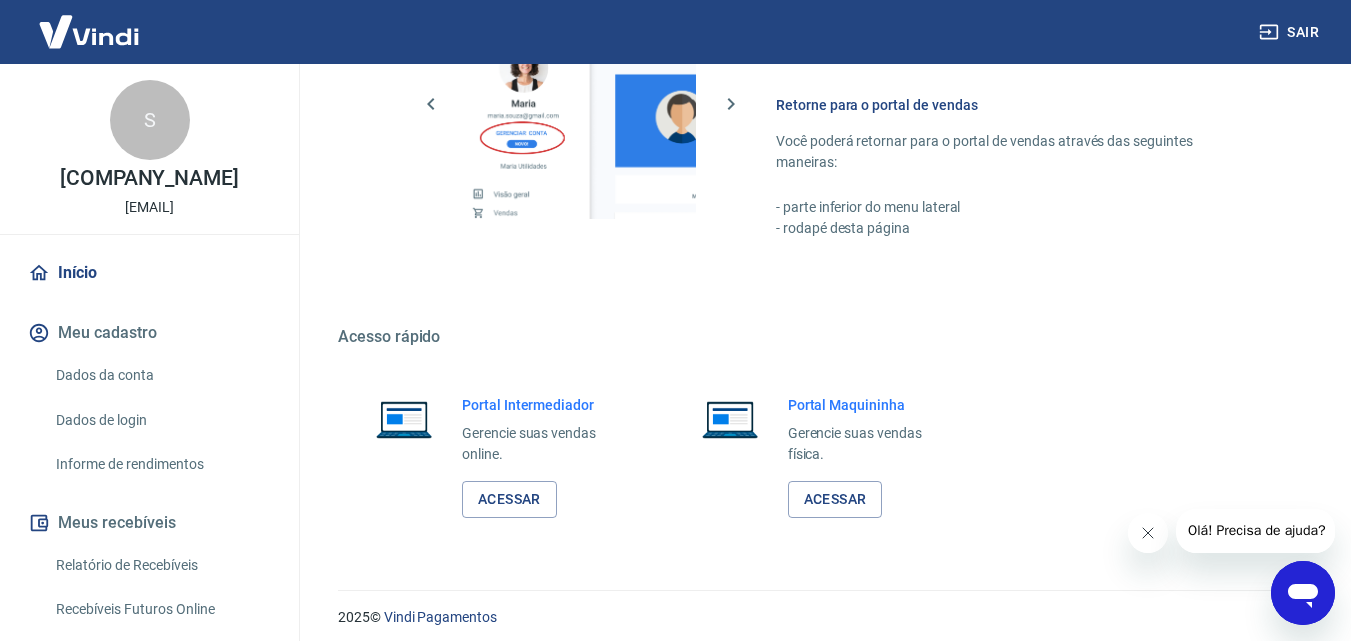 scroll, scrollTop: 1000, scrollLeft: 0, axis: vertical 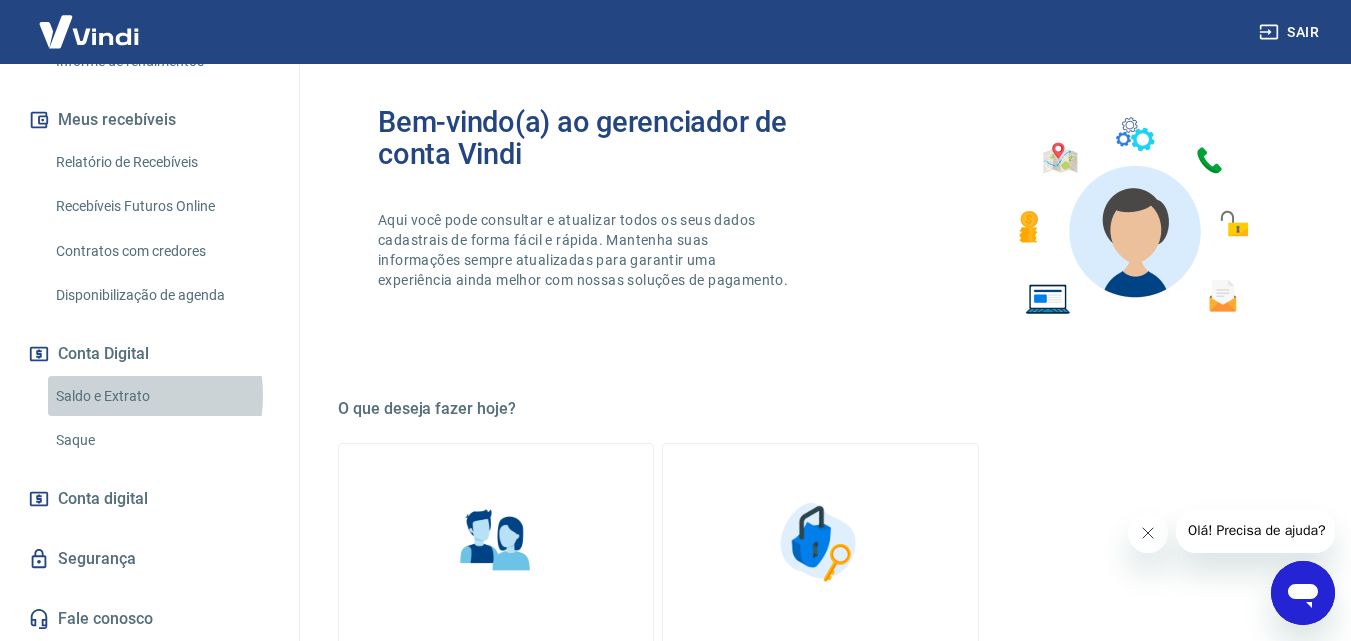 click on "Saldo e Extrato" at bounding box center (161, 396) 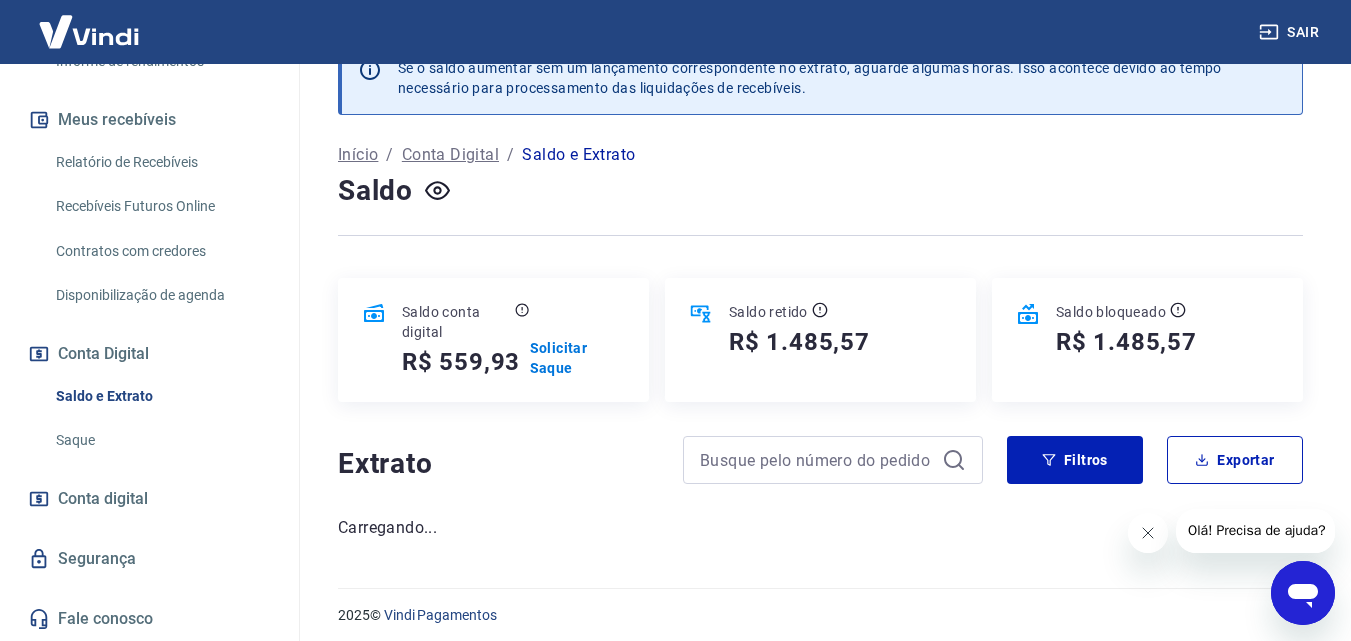 scroll, scrollTop: 56, scrollLeft: 0, axis: vertical 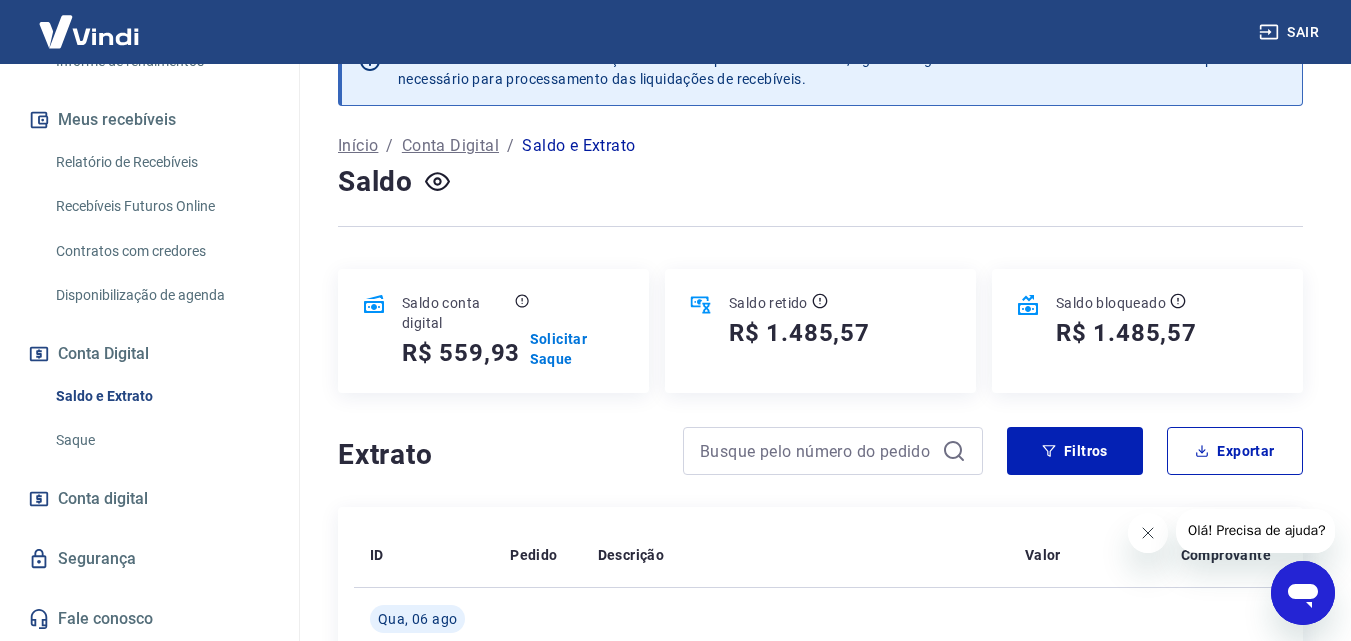click on "Conta Digital" at bounding box center [450, 146] 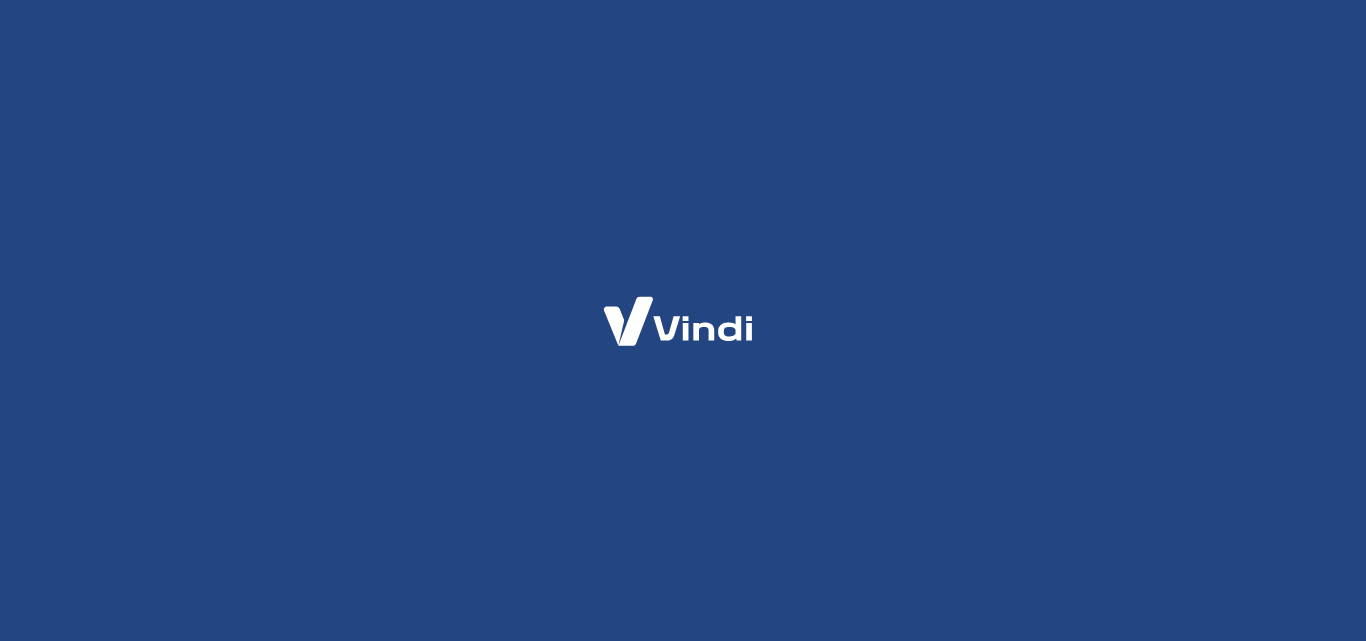 scroll, scrollTop: 0, scrollLeft: 0, axis: both 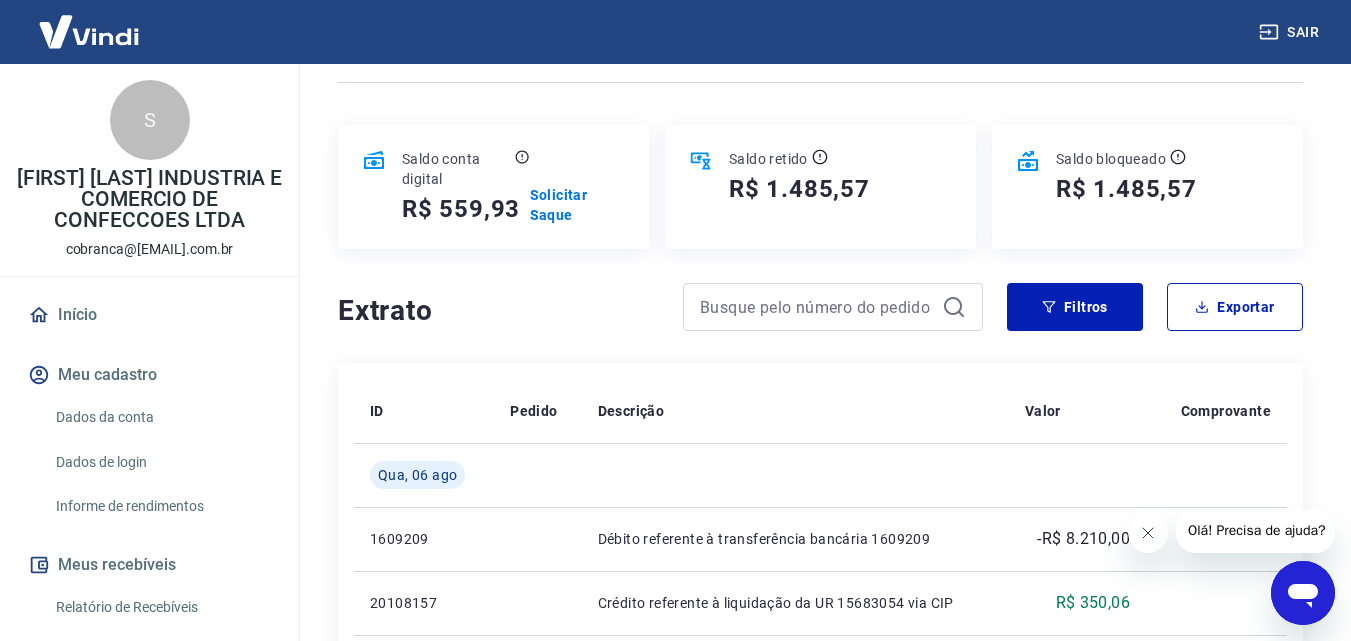 click on "Dados da conta" at bounding box center [161, 417] 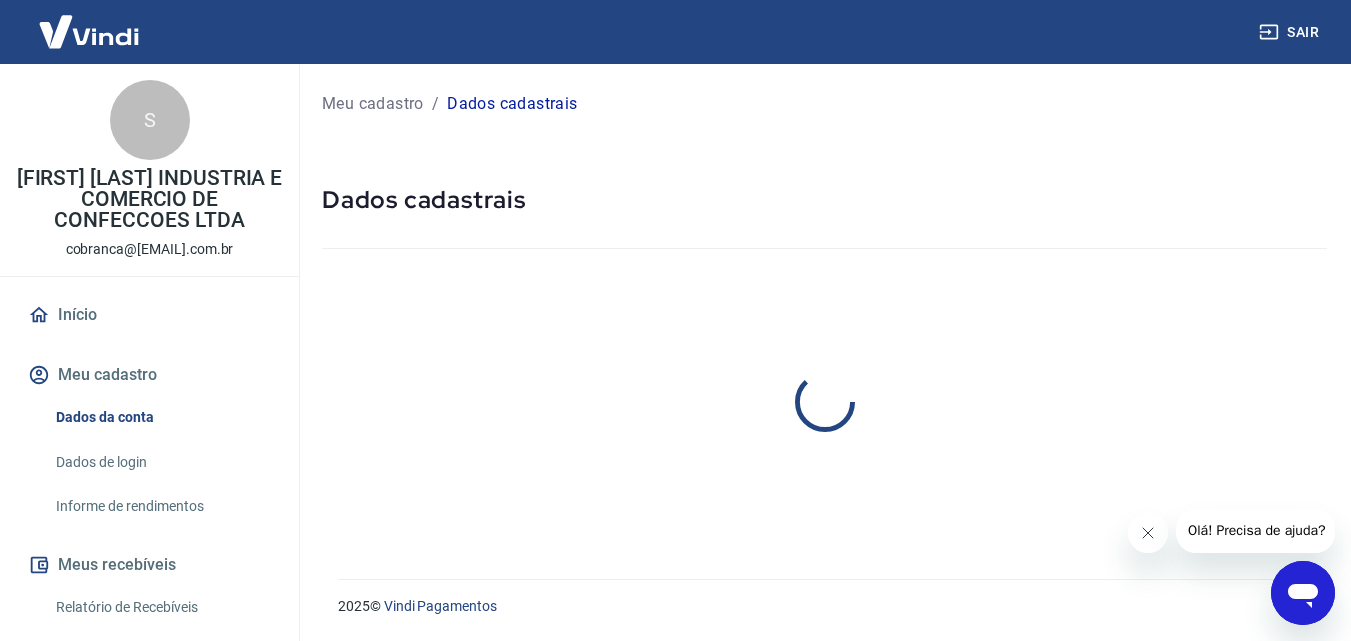 scroll, scrollTop: 0, scrollLeft: 0, axis: both 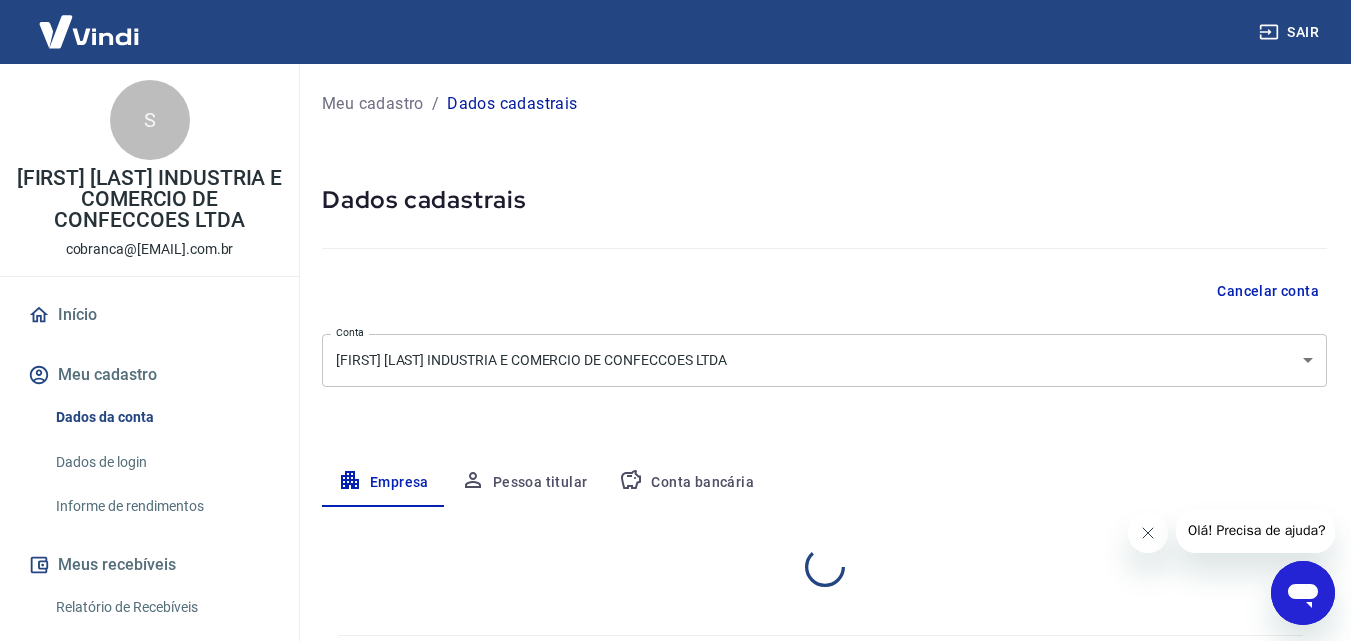 select on "RS" 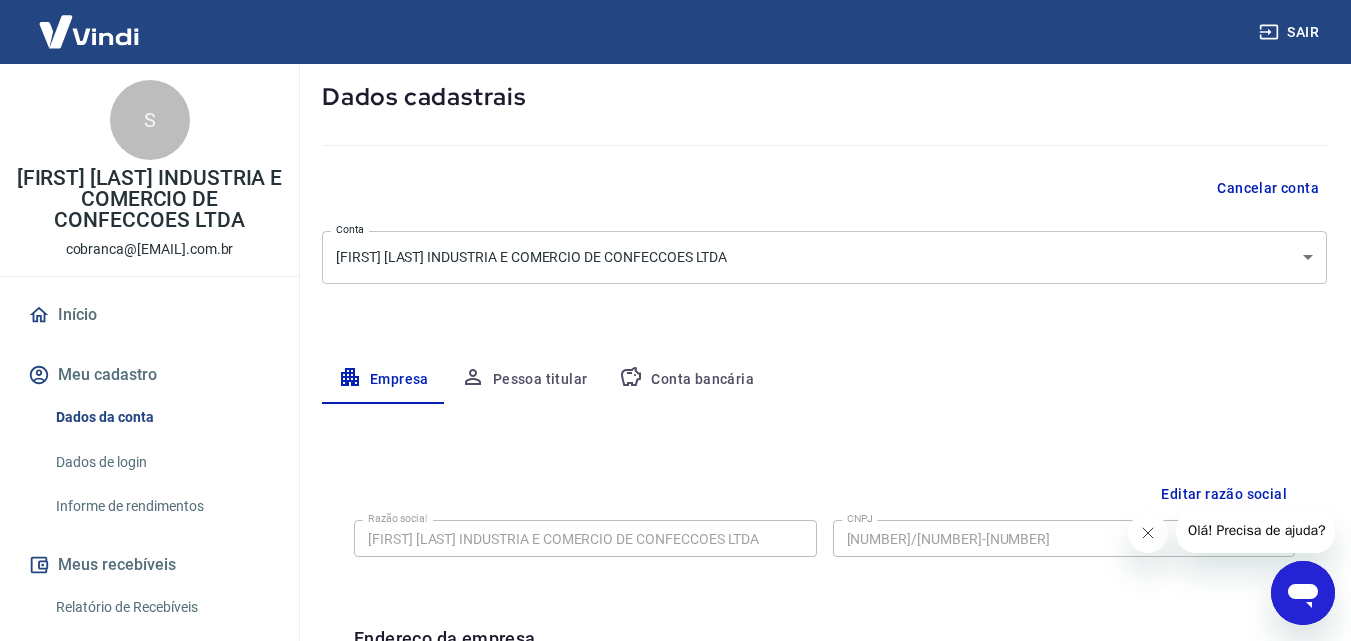 scroll, scrollTop: 200, scrollLeft: 0, axis: vertical 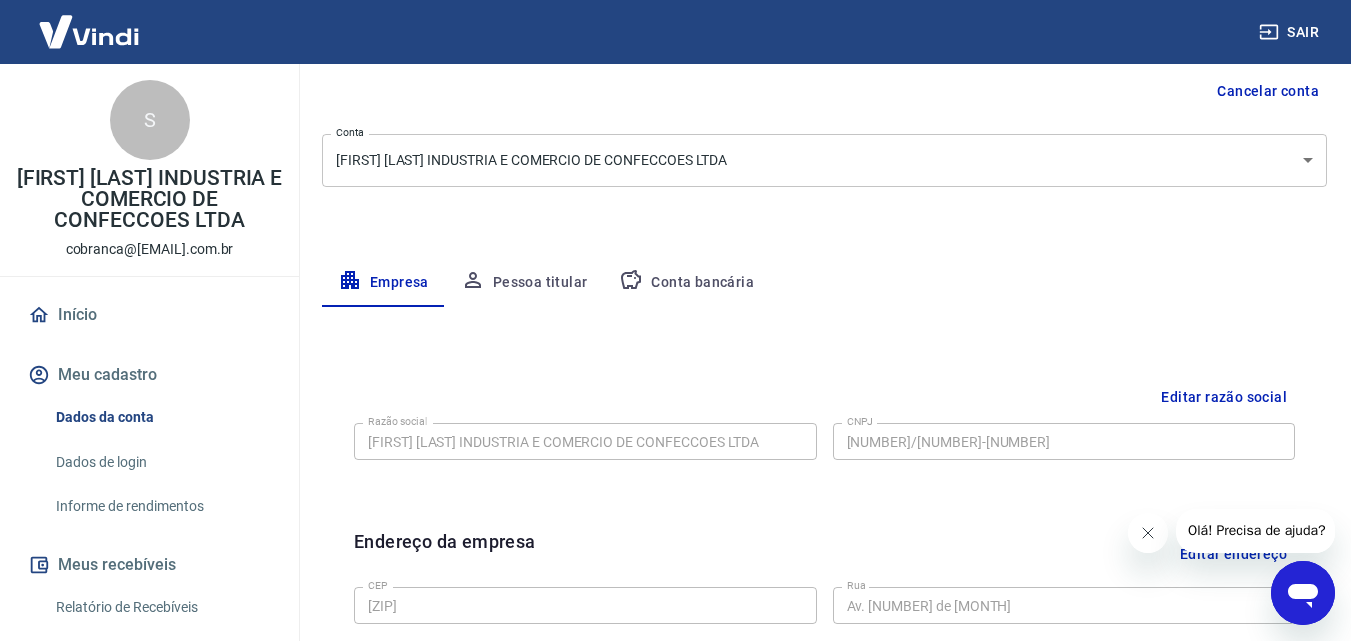 click on "Conta bancária" at bounding box center [686, 283] 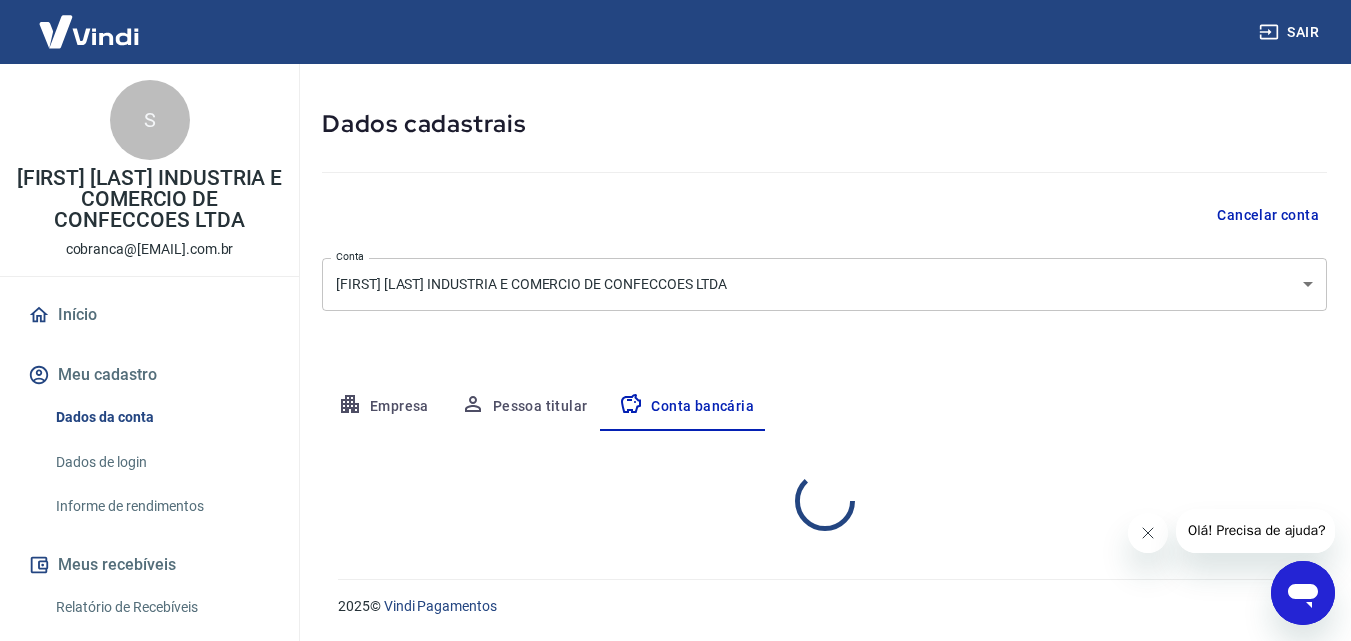 select on "1" 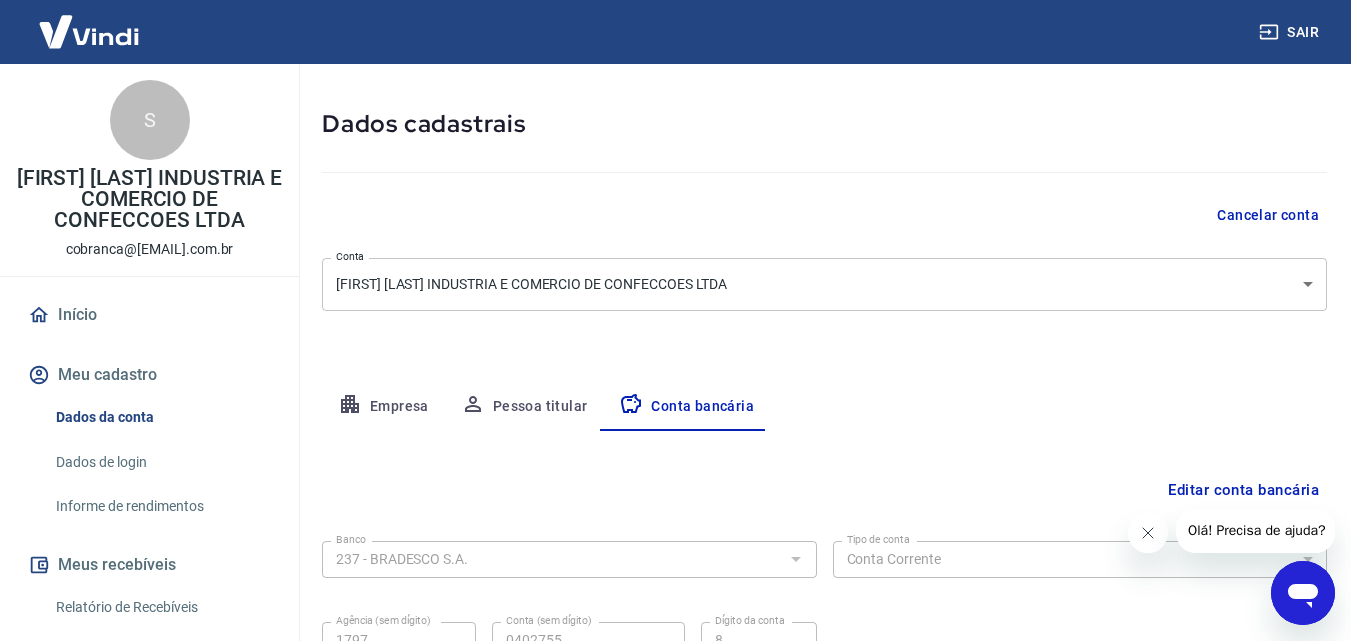 scroll, scrollTop: 200, scrollLeft: 0, axis: vertical 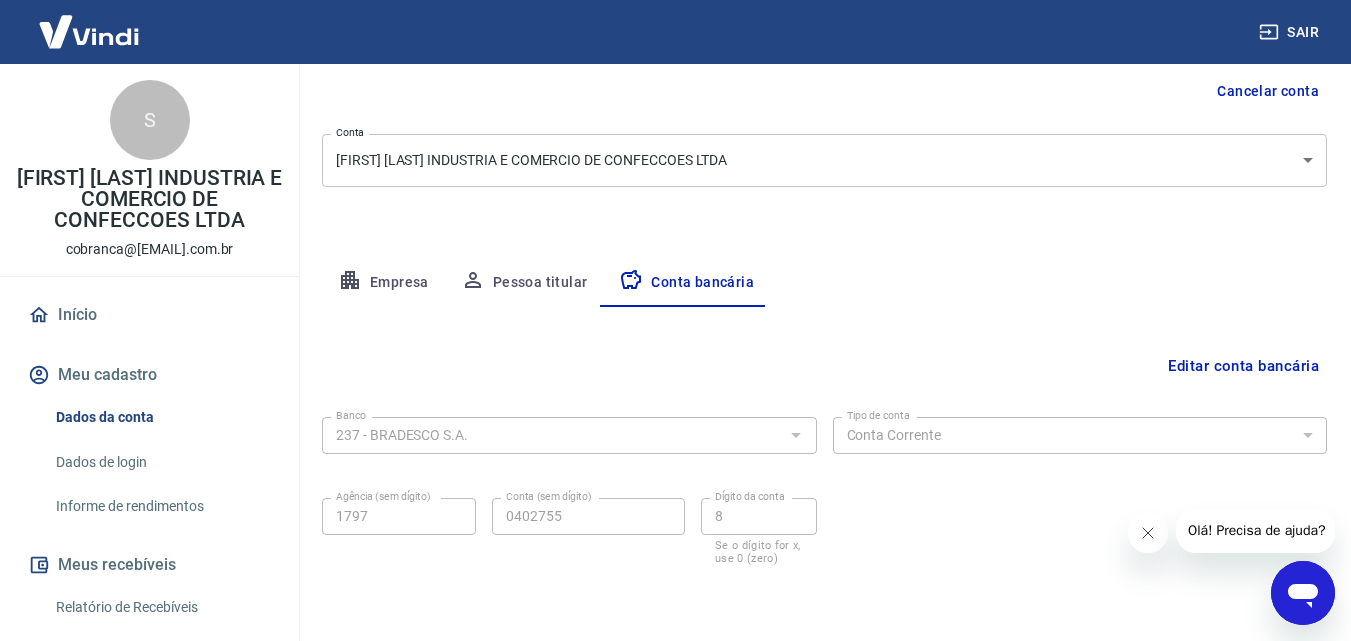 click at bounding box center (795, 435) 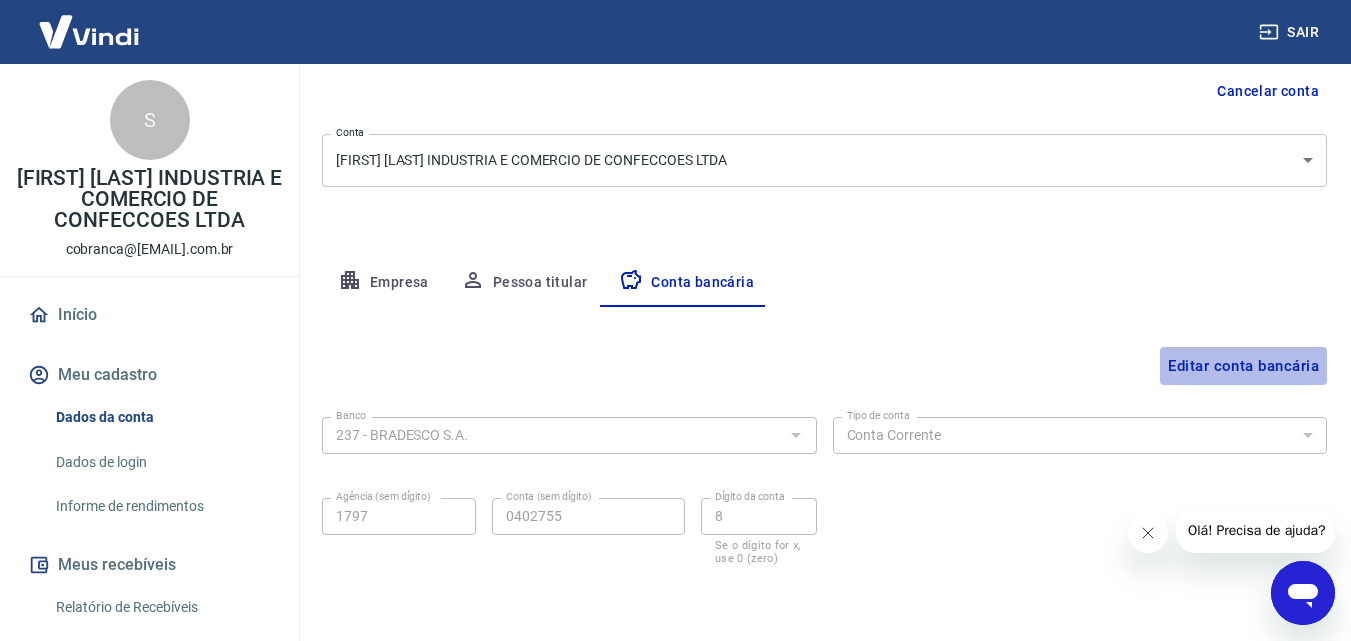 click on "Editar conta bancária" at bounding box center (1243, 366) 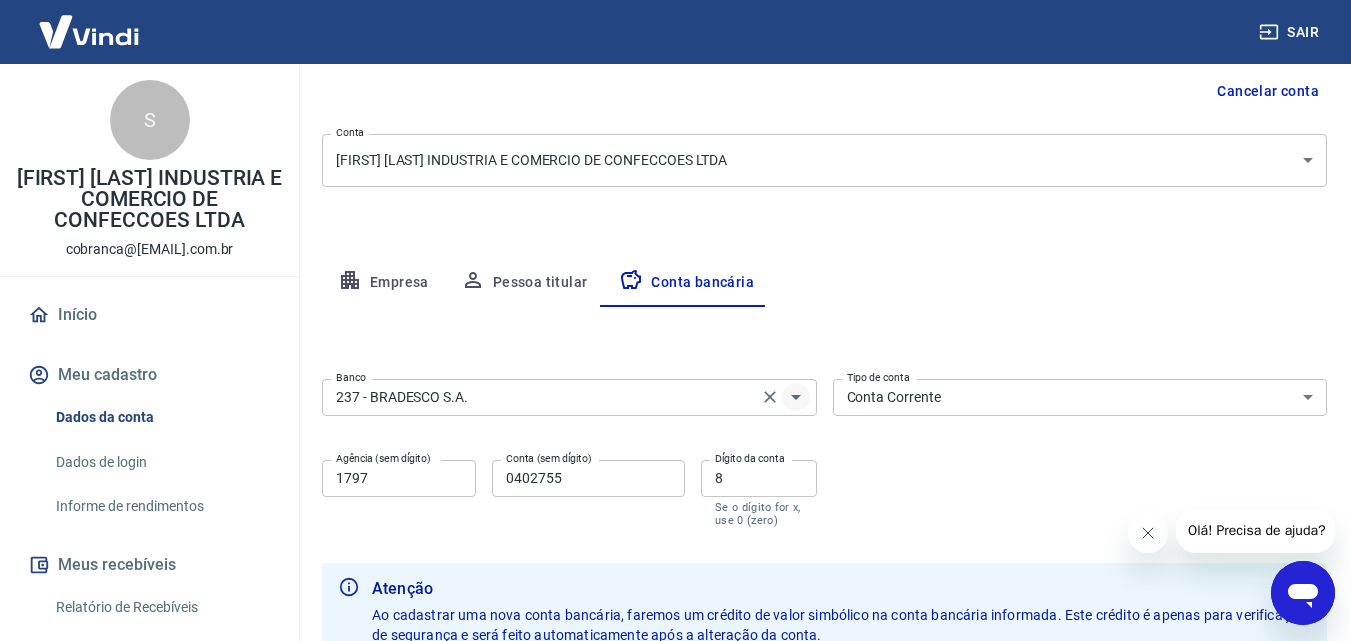 click 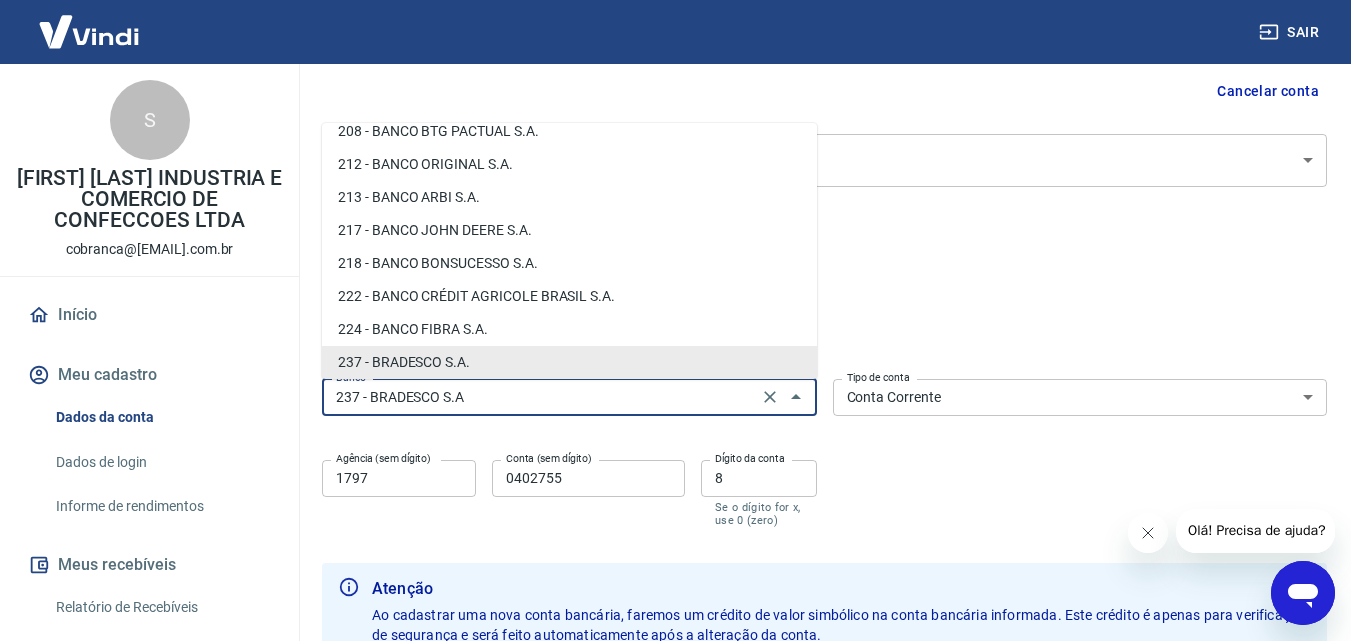 scroll, scrollTop: 0, scrollLeft: 0, axis: both 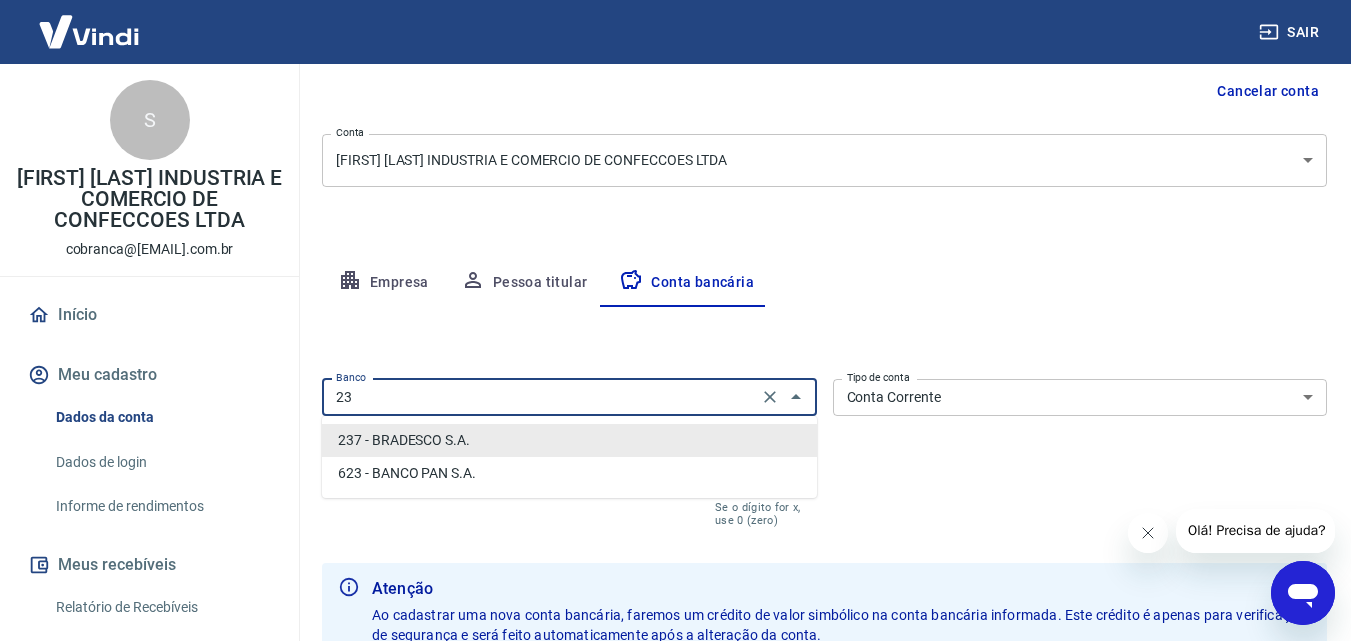 type on "2" 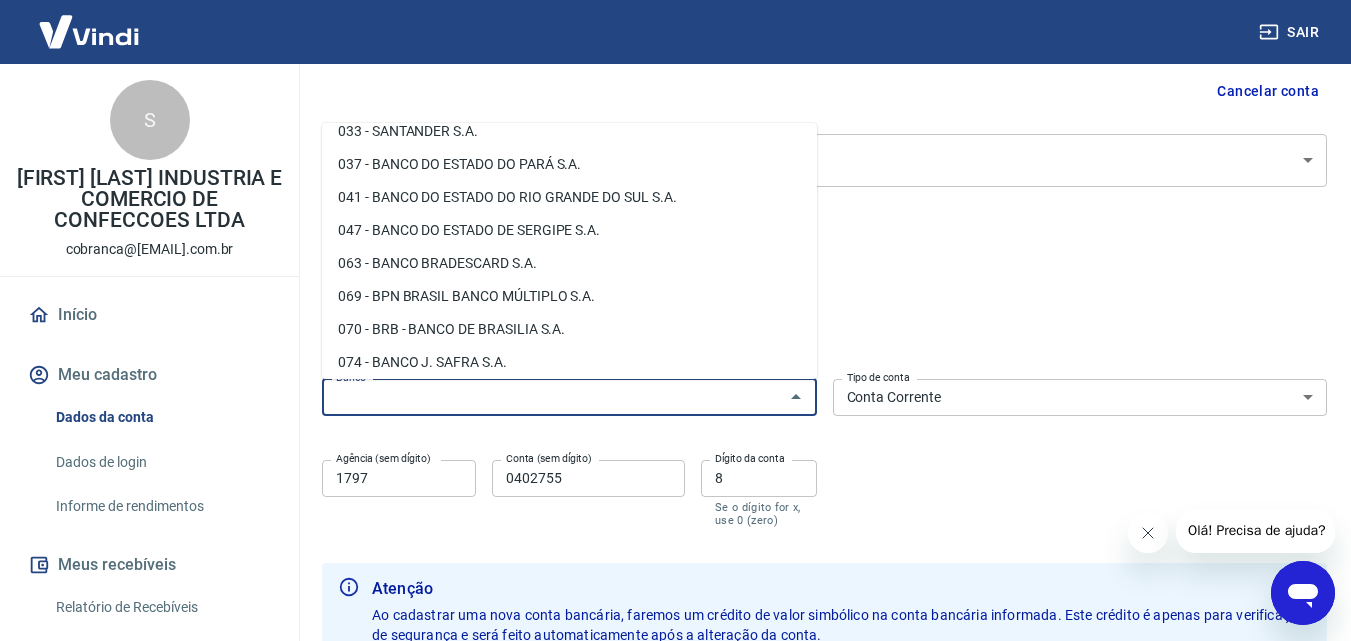 scroll, scrollTop: 0, scrollLeft: 0, axis: both 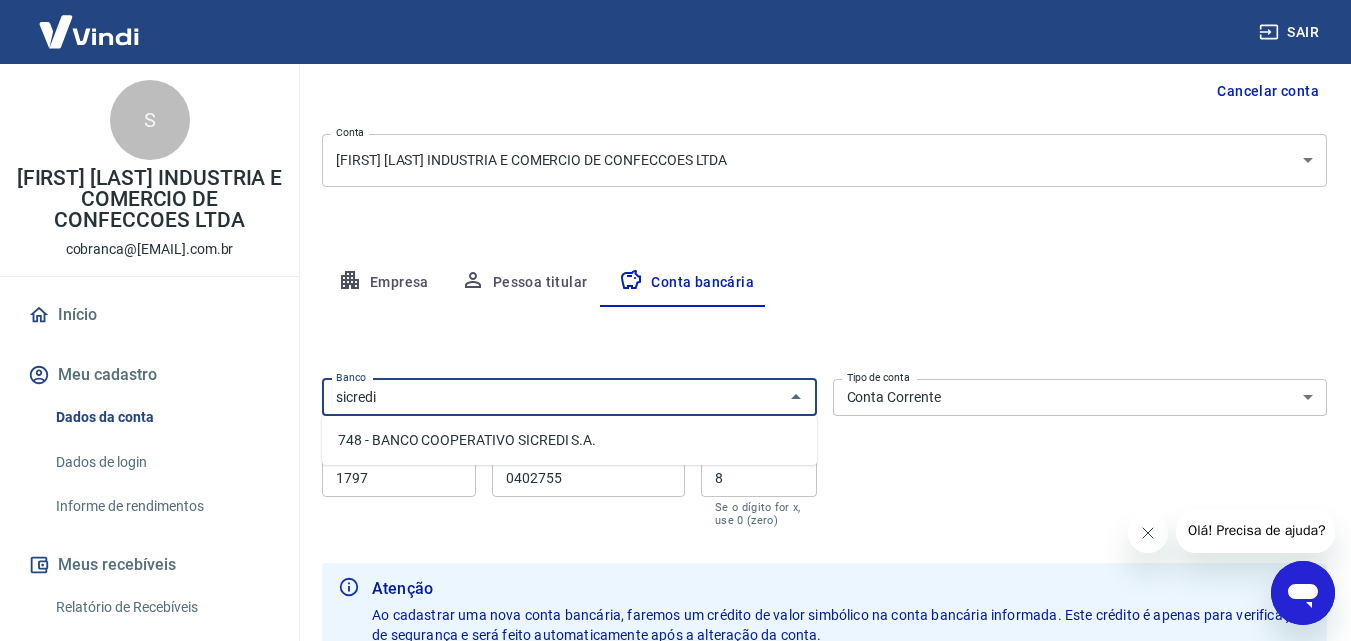 click on "748 - BANCO COOPERATIVO SICREDI S.A." at bounding box center [569, 440] 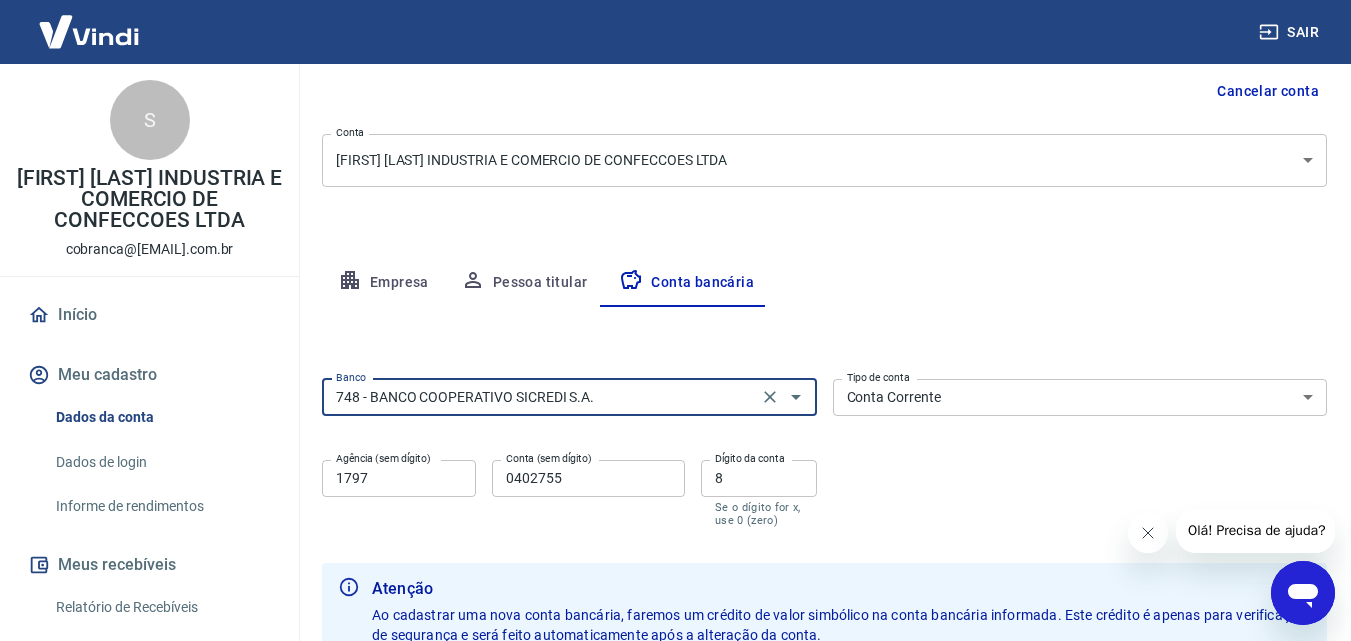type on "748 - BANCO COOPERATIVO SICREDI S.A." 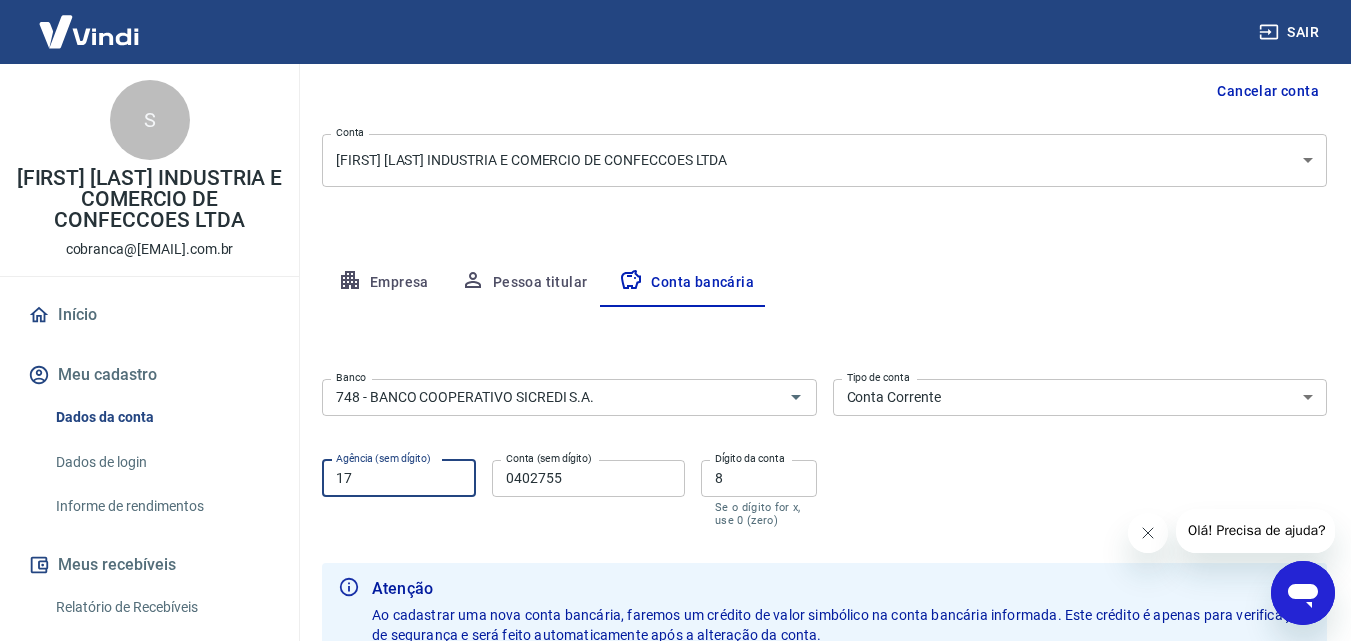 type on "1" 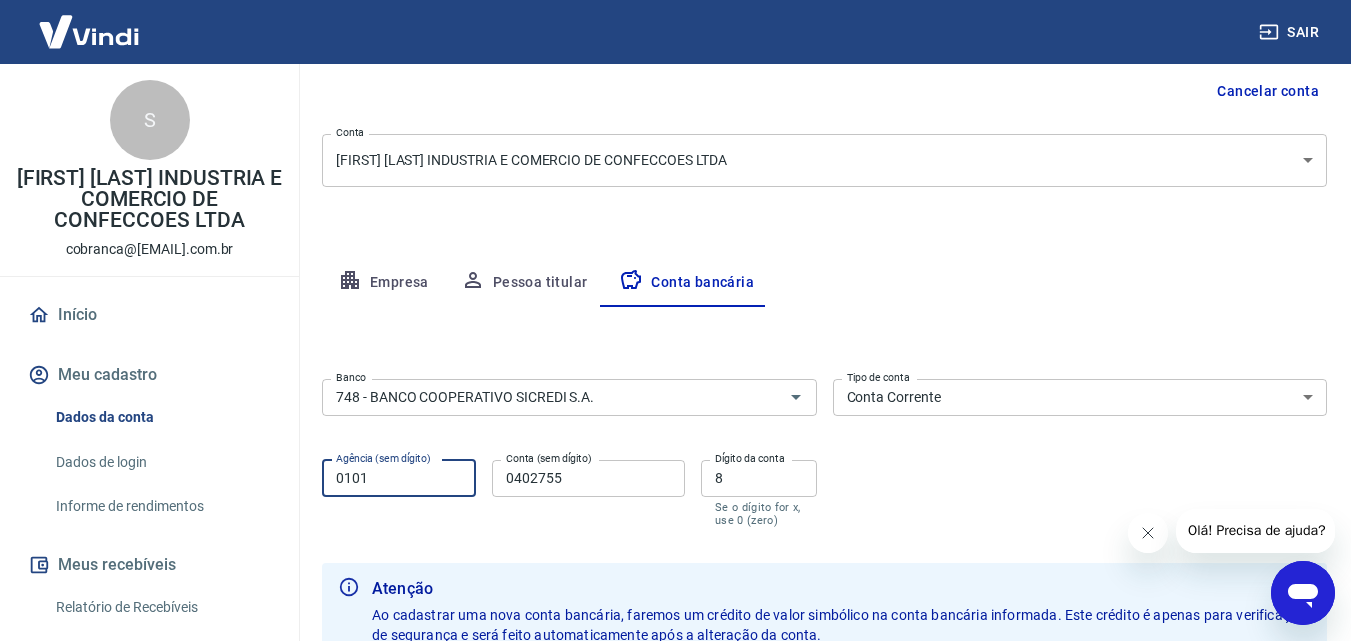type on "0101" 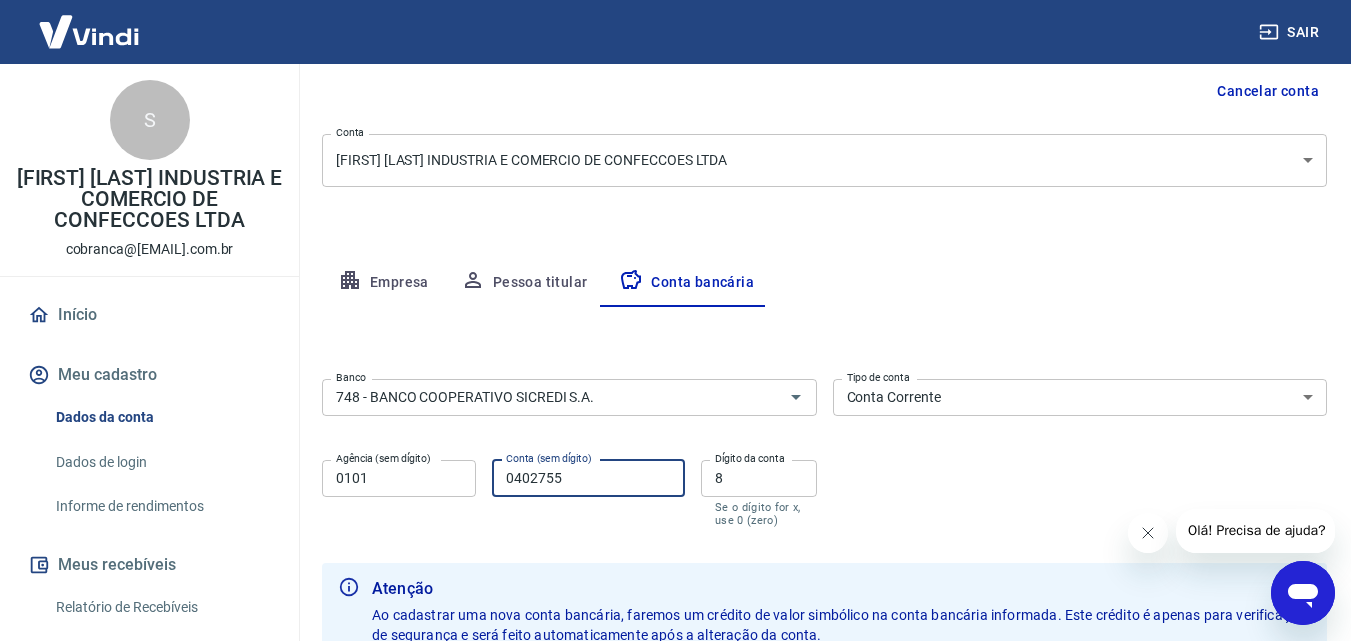 click on "0402755" at bounding box center (588, 478) 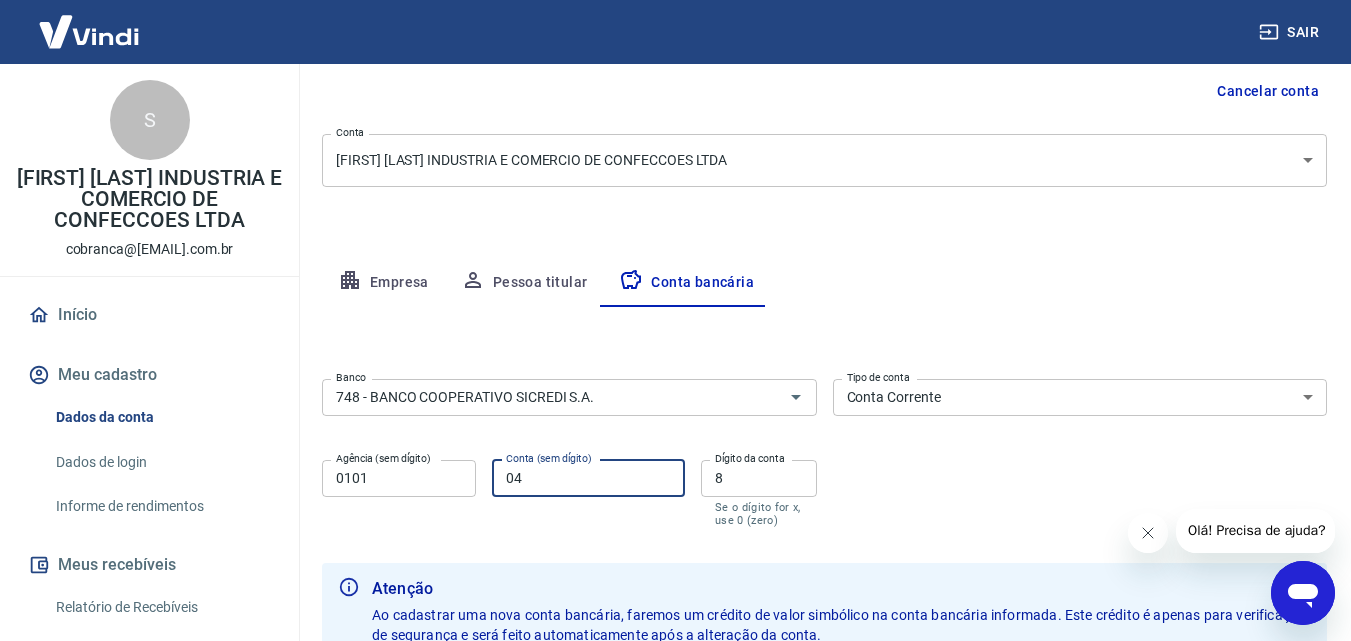 type on "0" 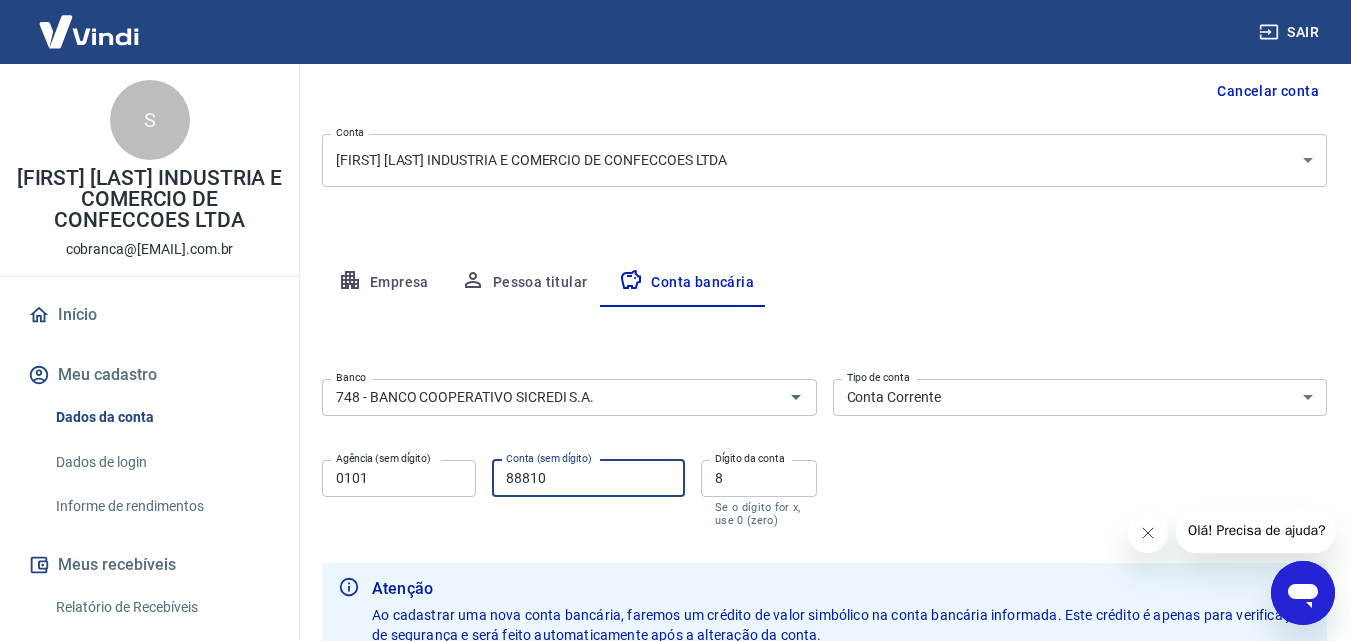 type on "88810" 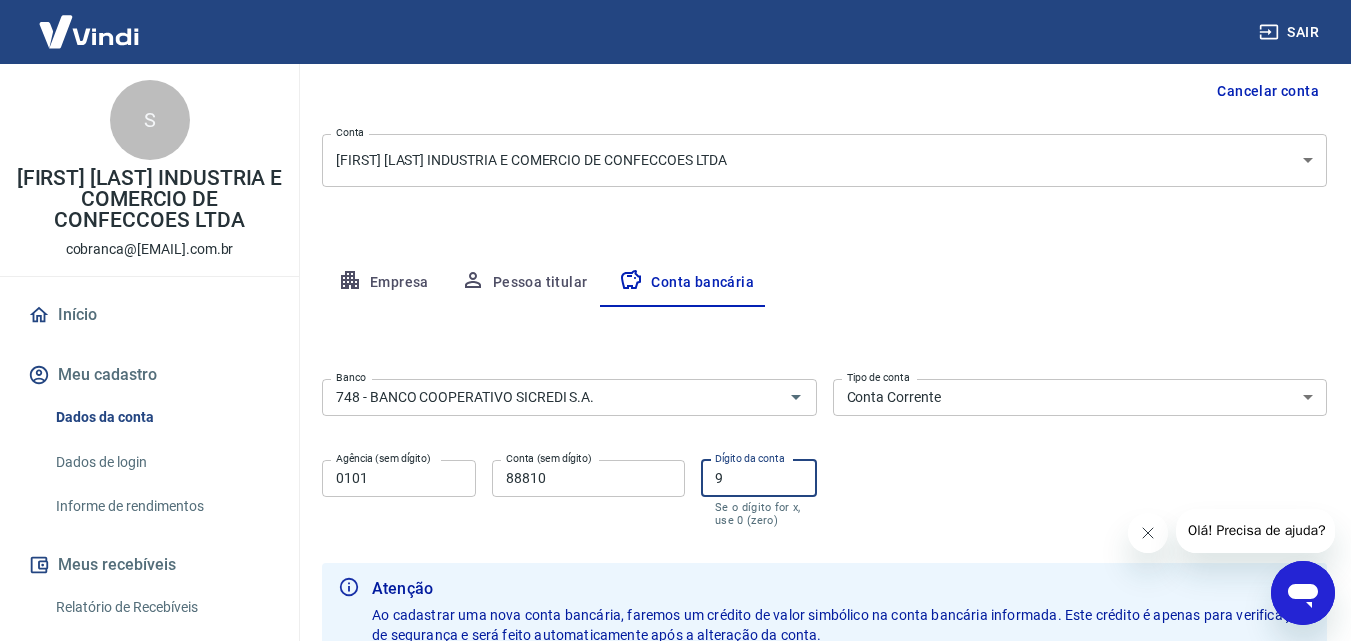 type on "9" 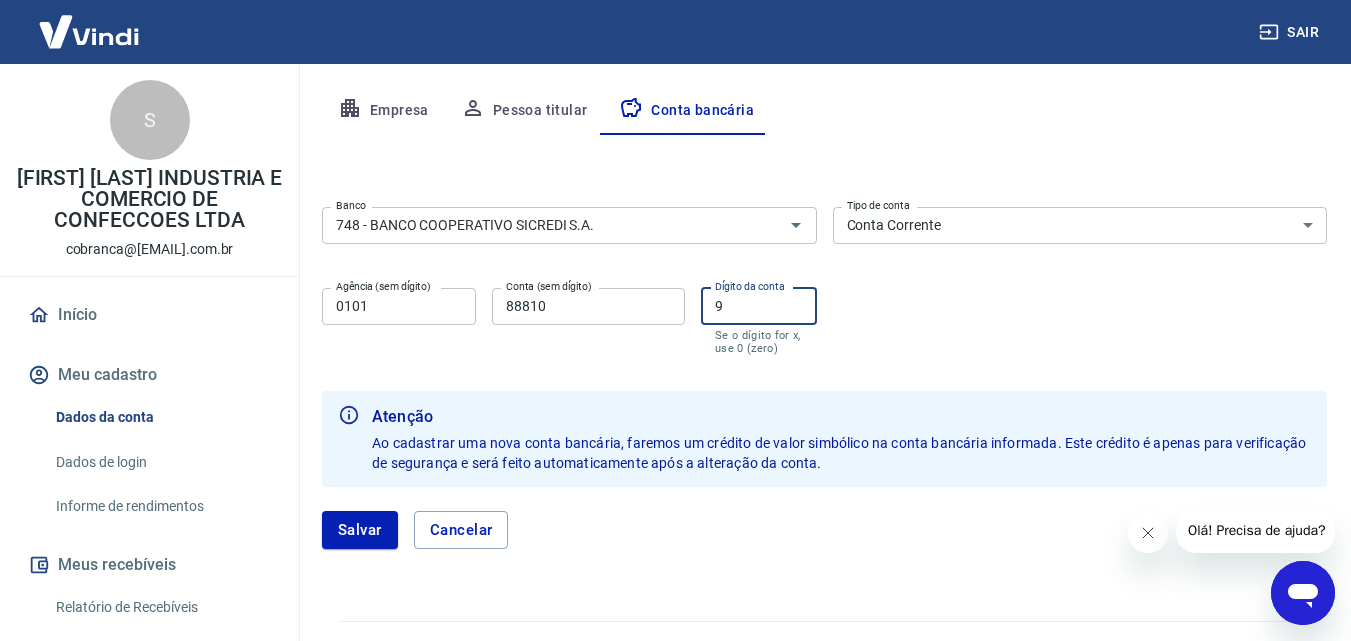scroll, scrollTop: 400, scrollLeft: 0, axis: vertical 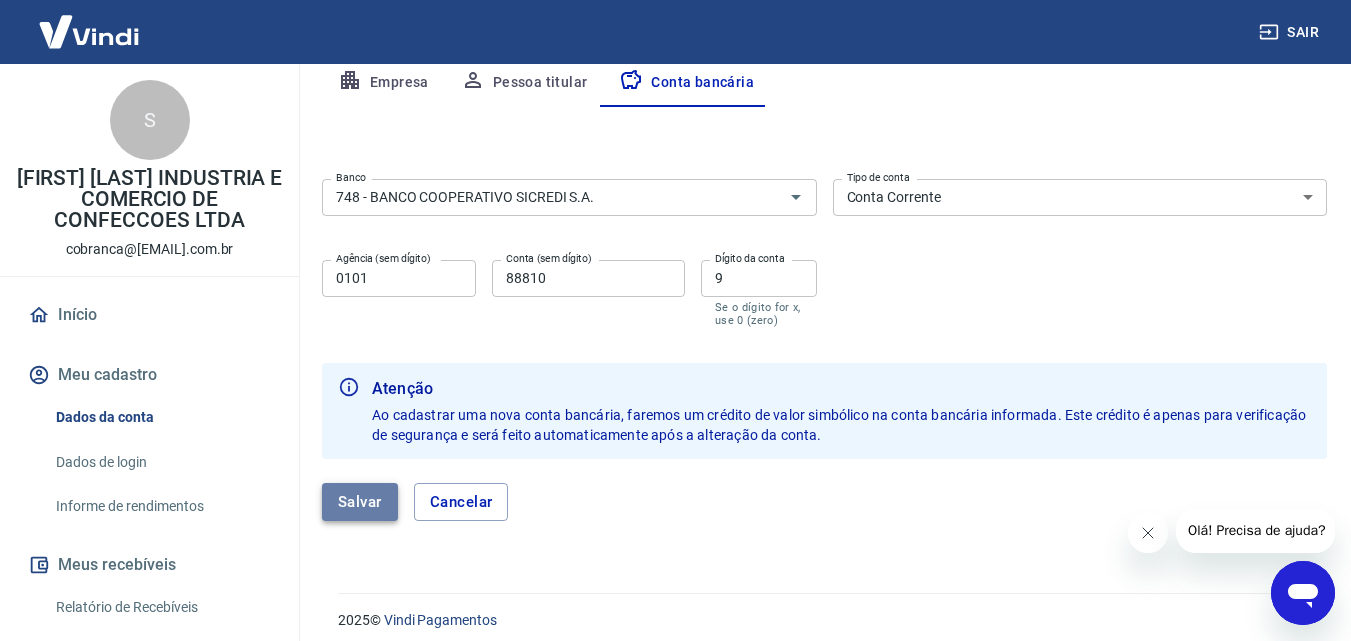 click on "Salvar" at bounding box center (360, 502) 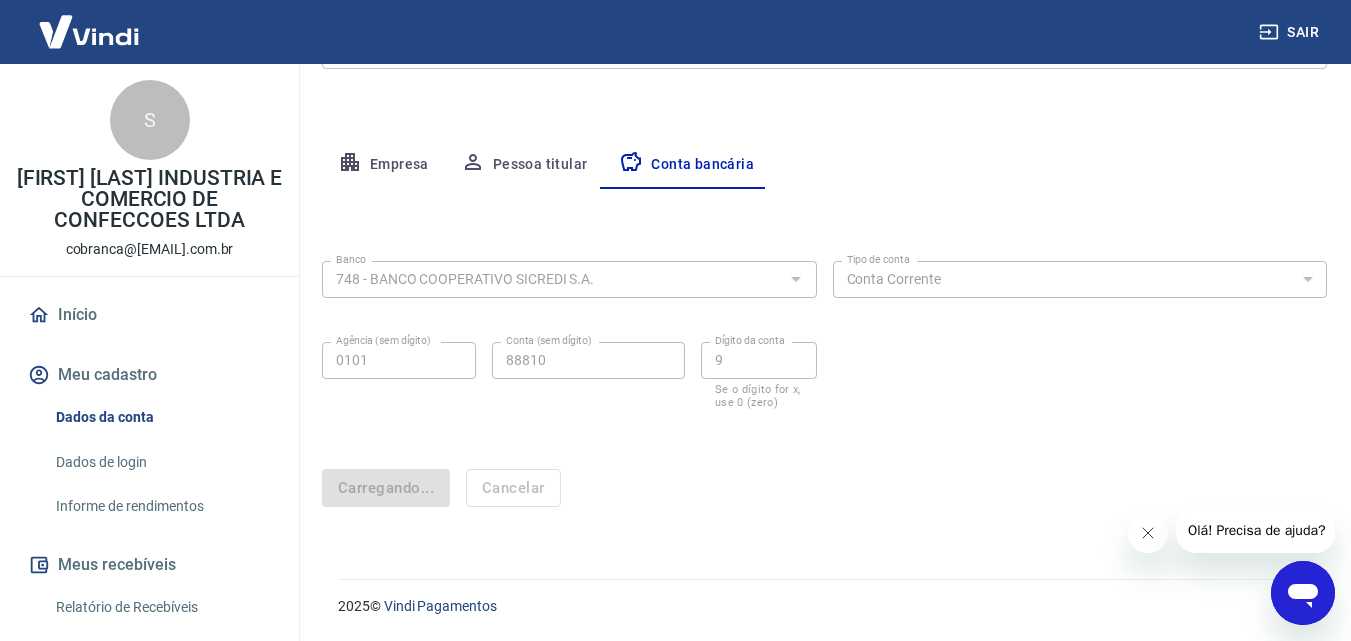 scroll, scrollTop: 318, scrollLeft: 0, axis: vertical 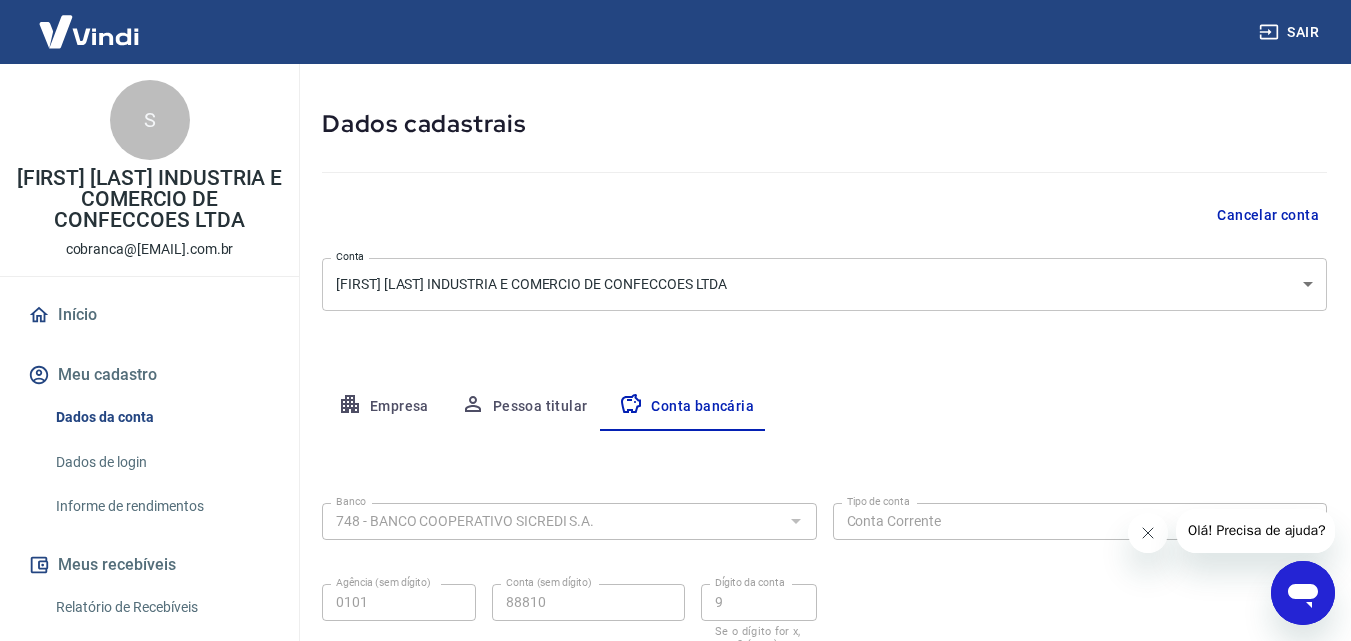select on "1" 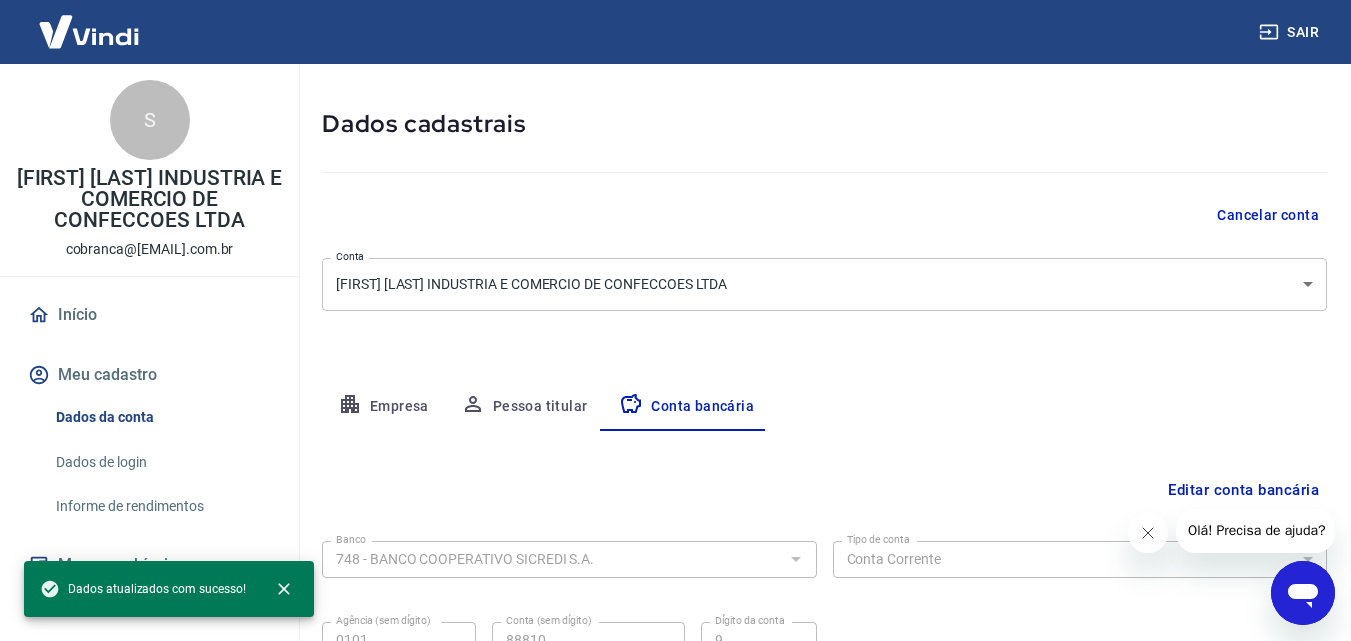 scroll, scrollTop: 270, scrollLeft: 0, axis: vertical 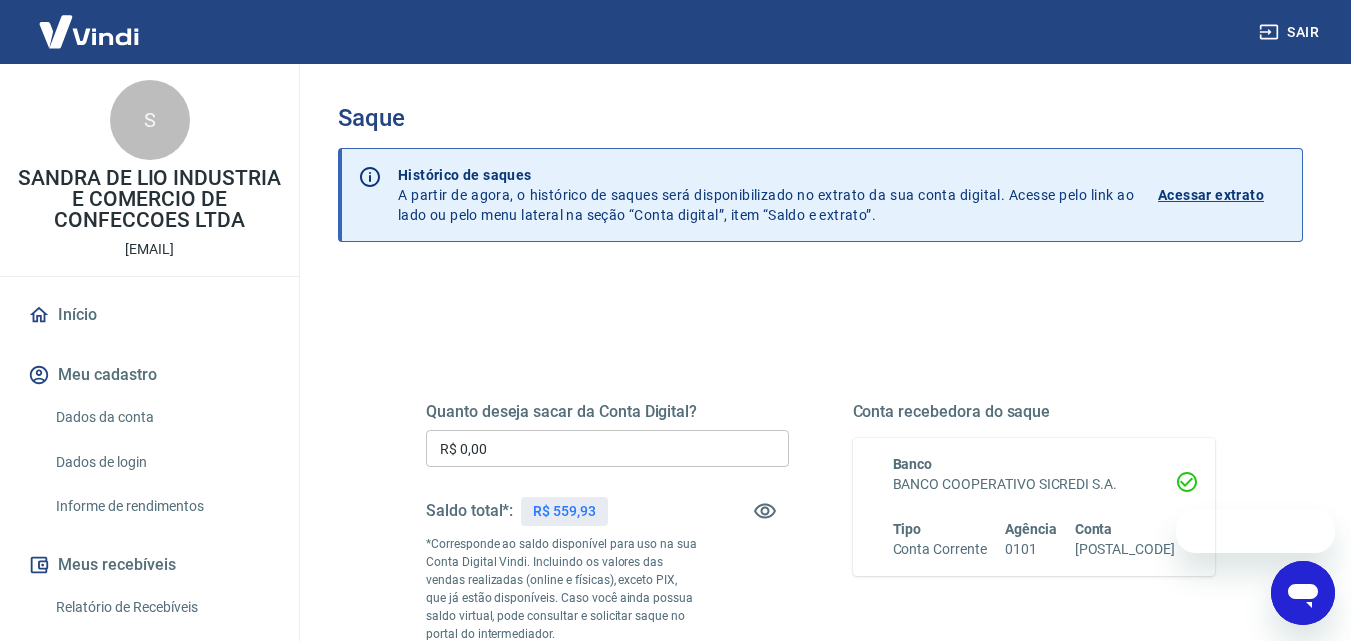 click on "R$ 0,00" at bounding box center [607, 448] 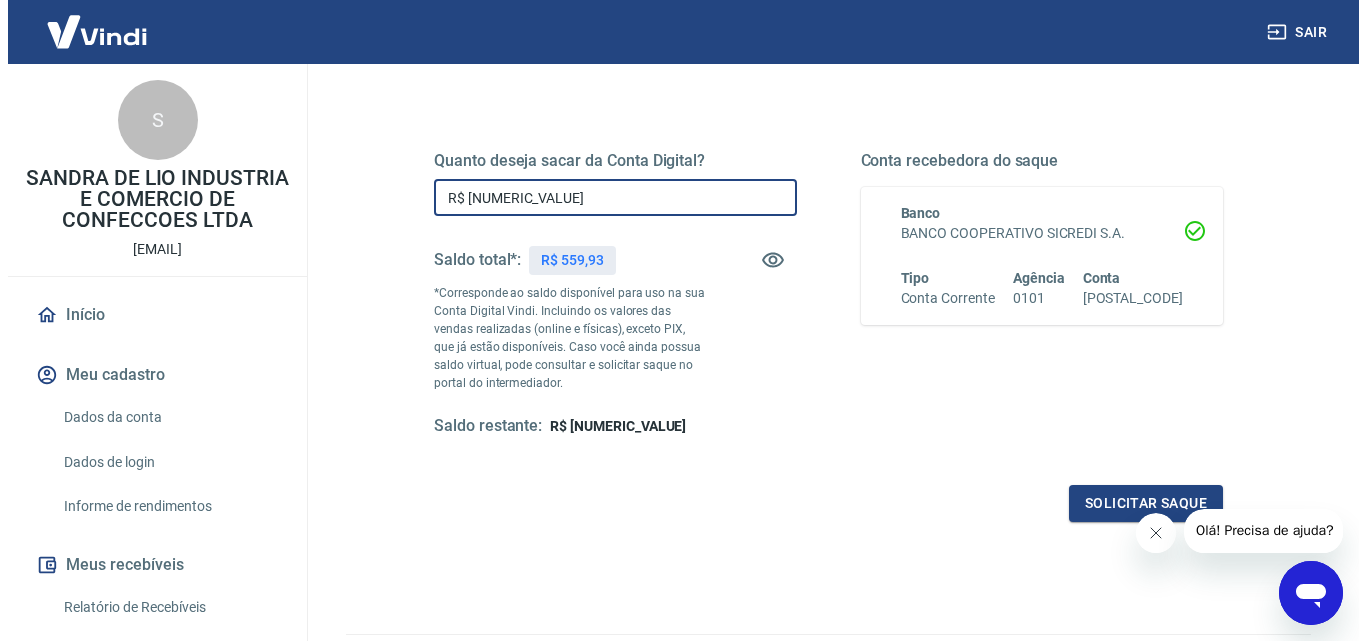 scroll, scrollTop: 300, scrollLeft: 0, axis: vertical 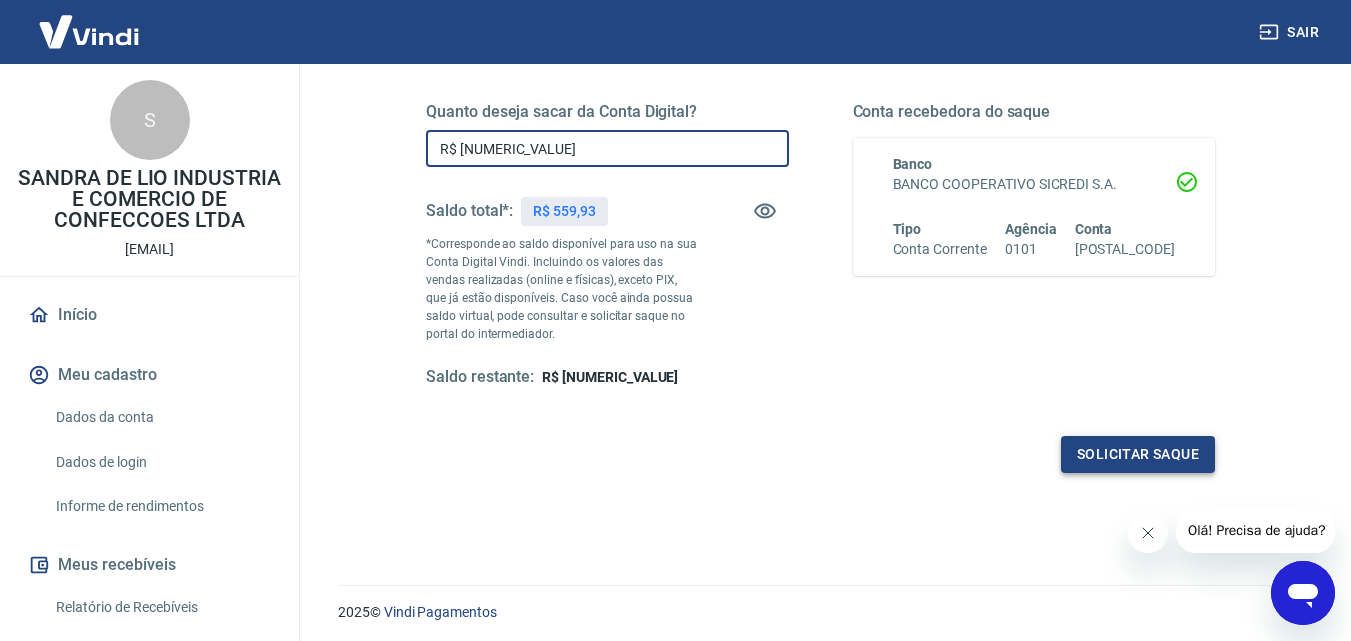 type on "R$ [NUMERIC_VALUE]" 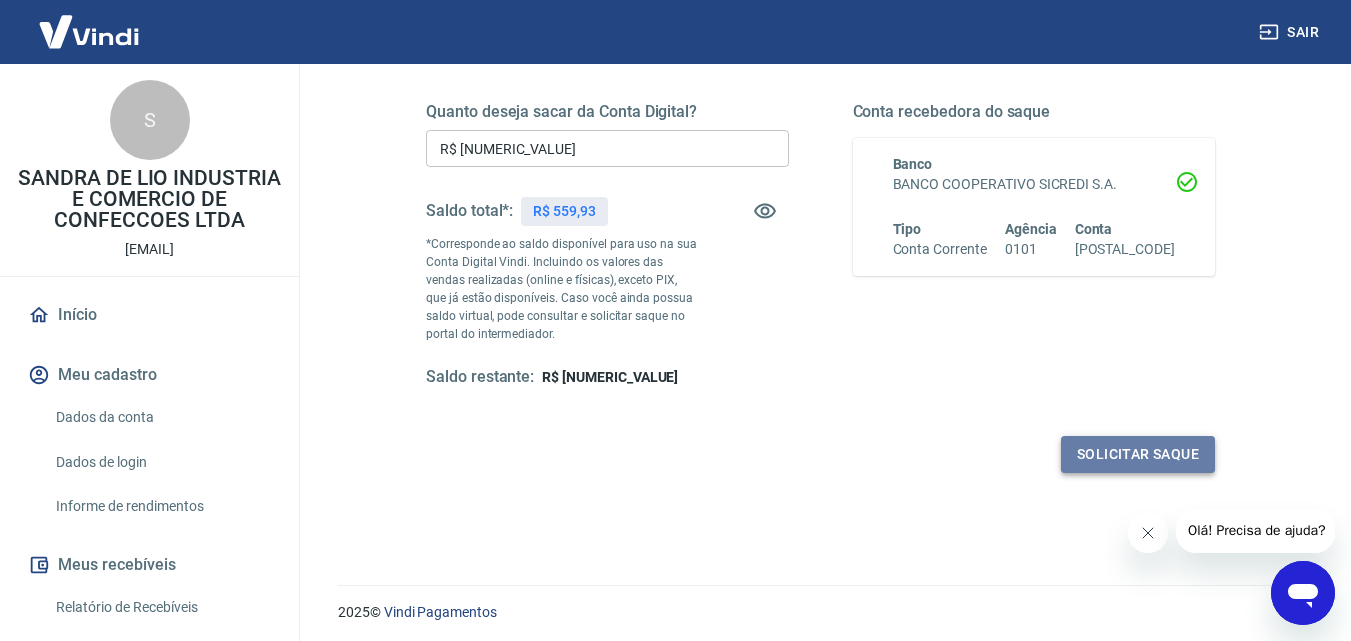 click on "Solicitar saque" at bounding box center [1138, 454] 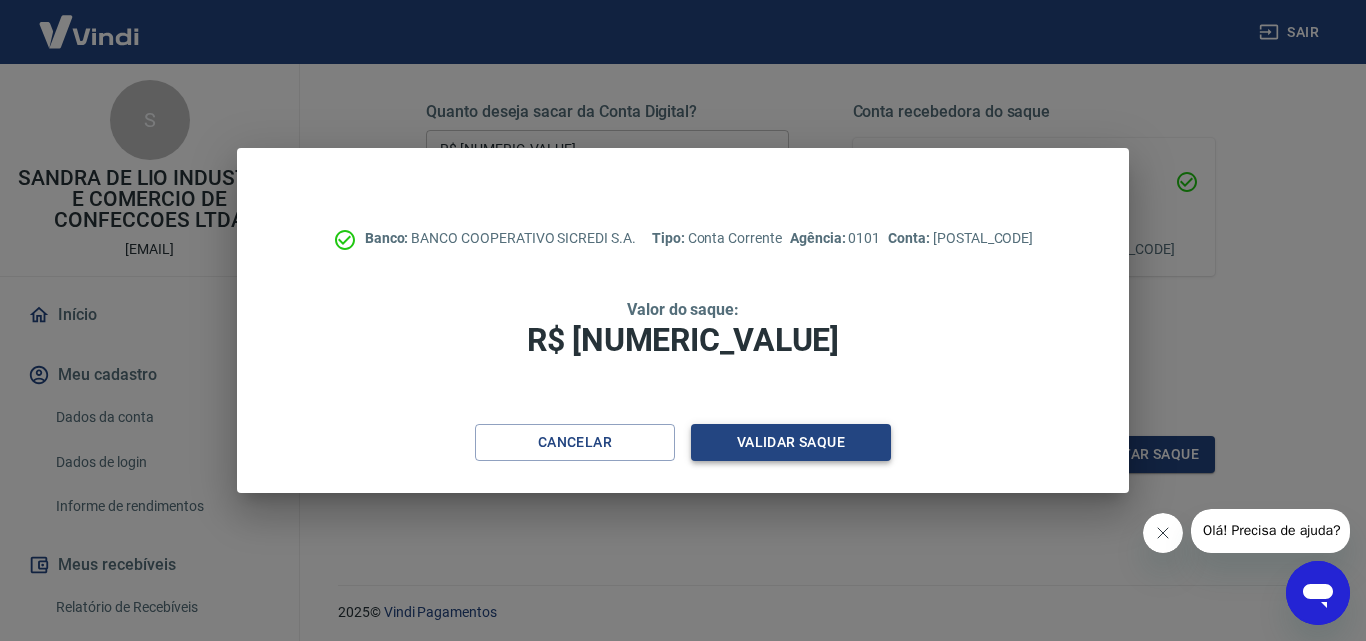 click on "Validar saque" at bounding box center (791, 442) 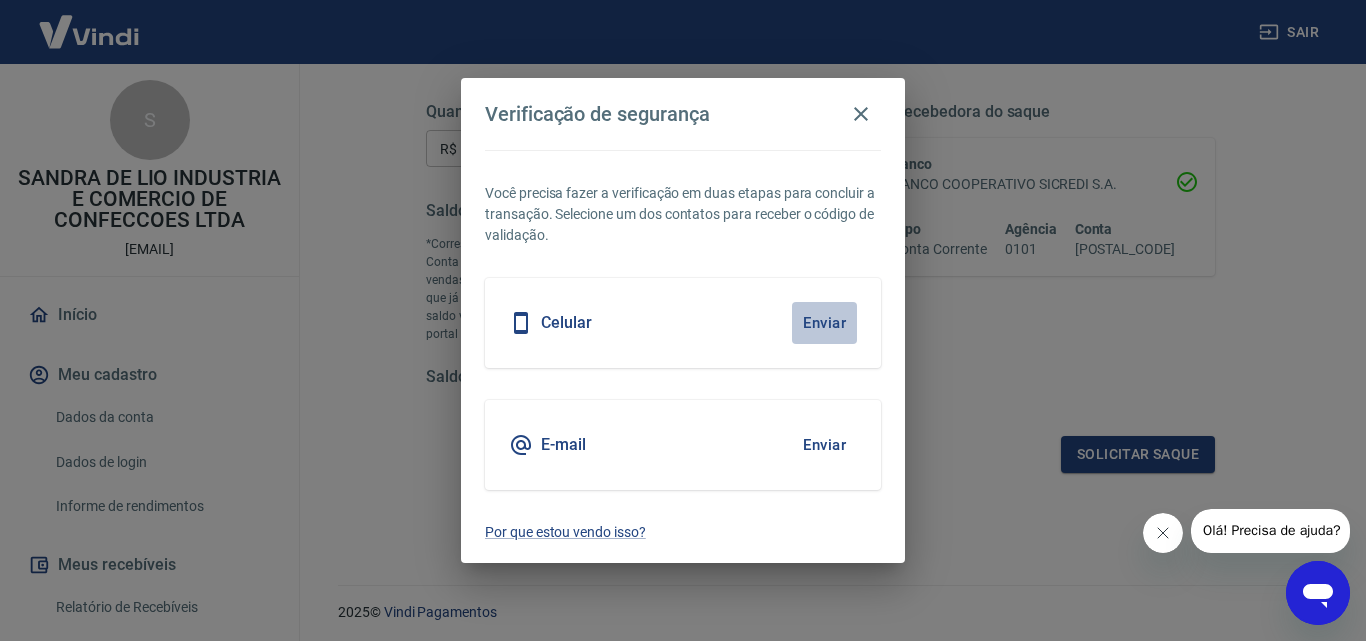 click on "Enviar" at bounding box center [824, 323] 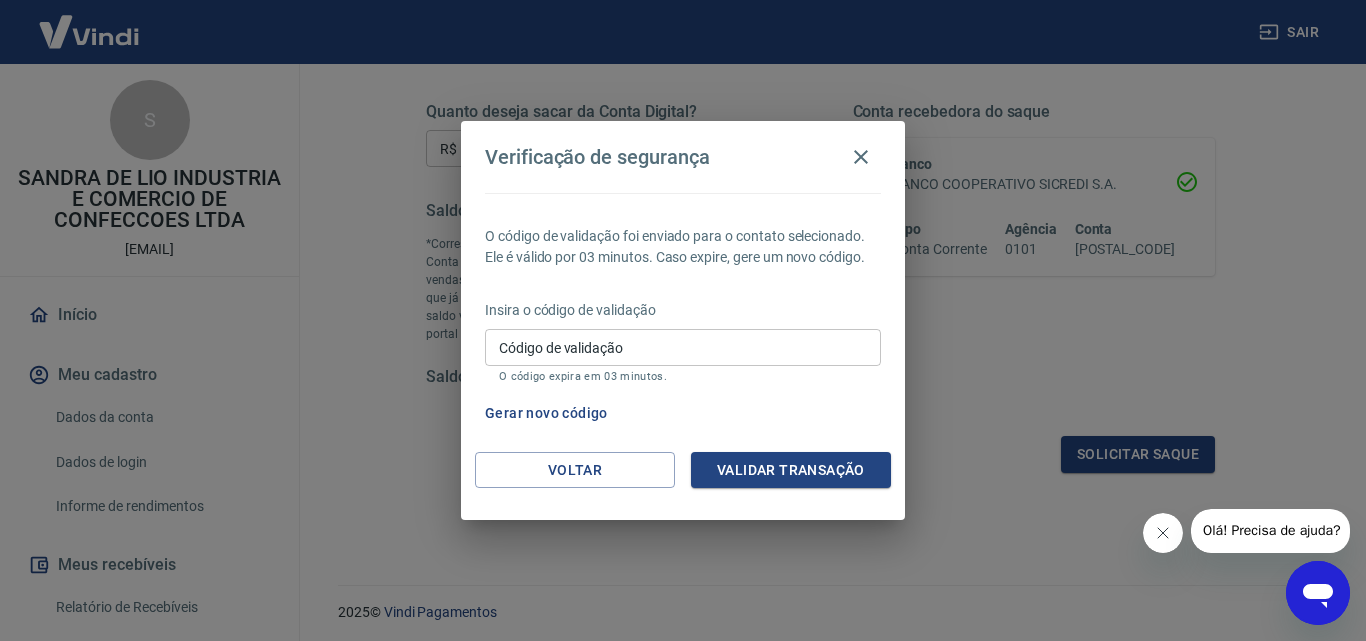click on "Código de validação" at bounding box center [683, 347] 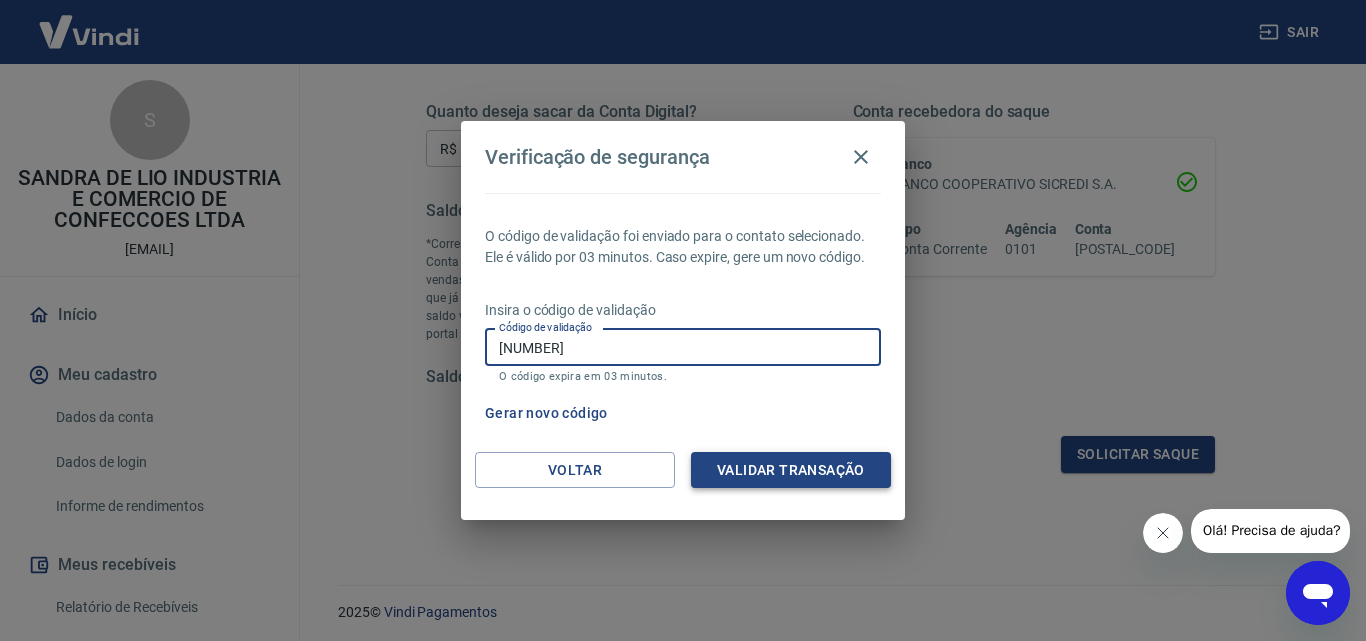 type on "[NUMBER]" 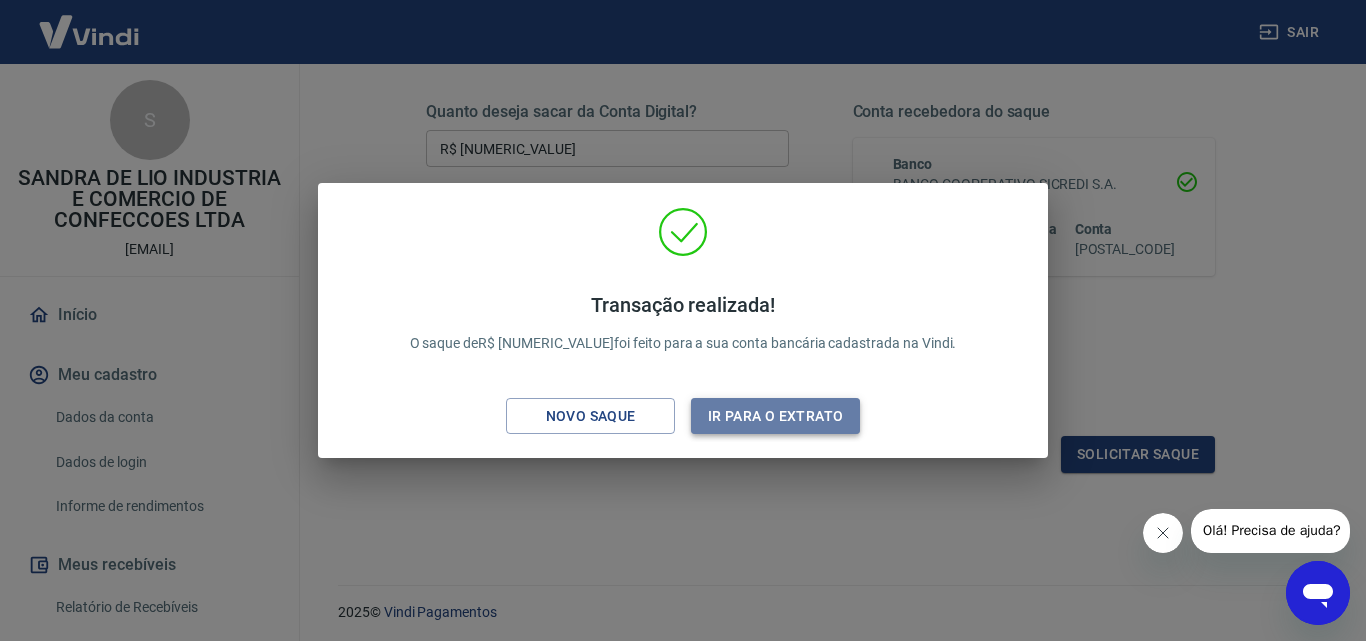 click on "Ir para o extrato" at bounding box center (775, 416) 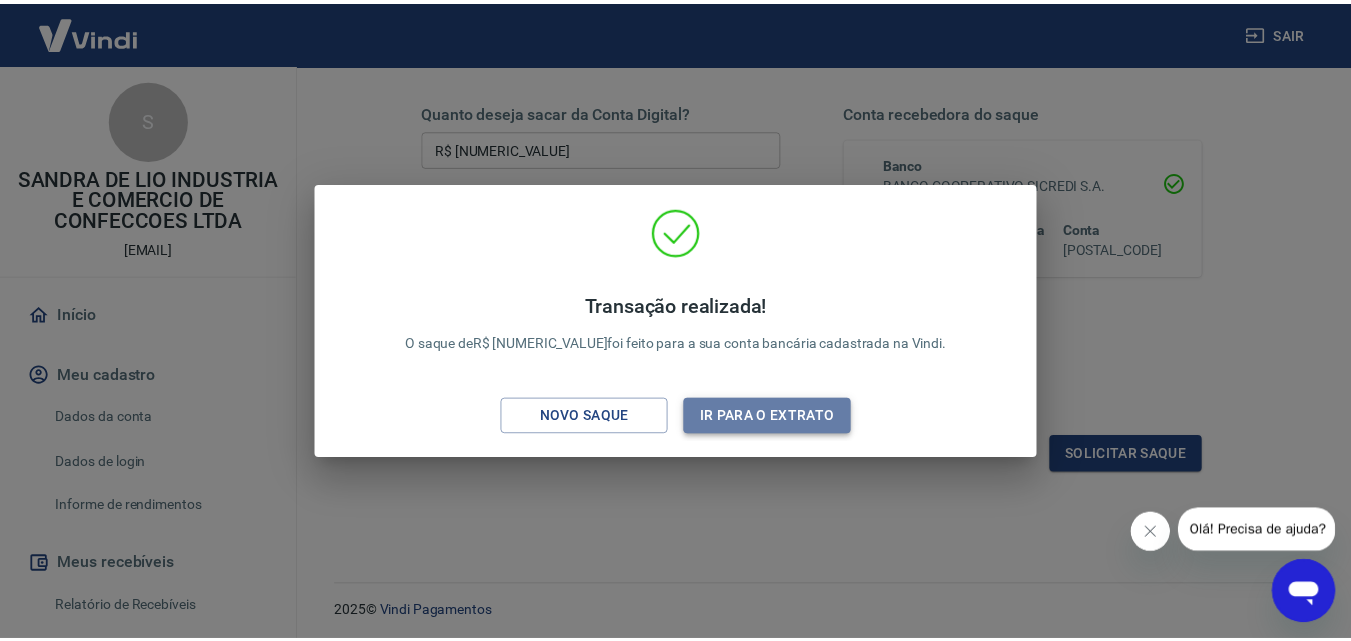 scroll, scrollTop: 0, scrollLeft: 0, axis: both 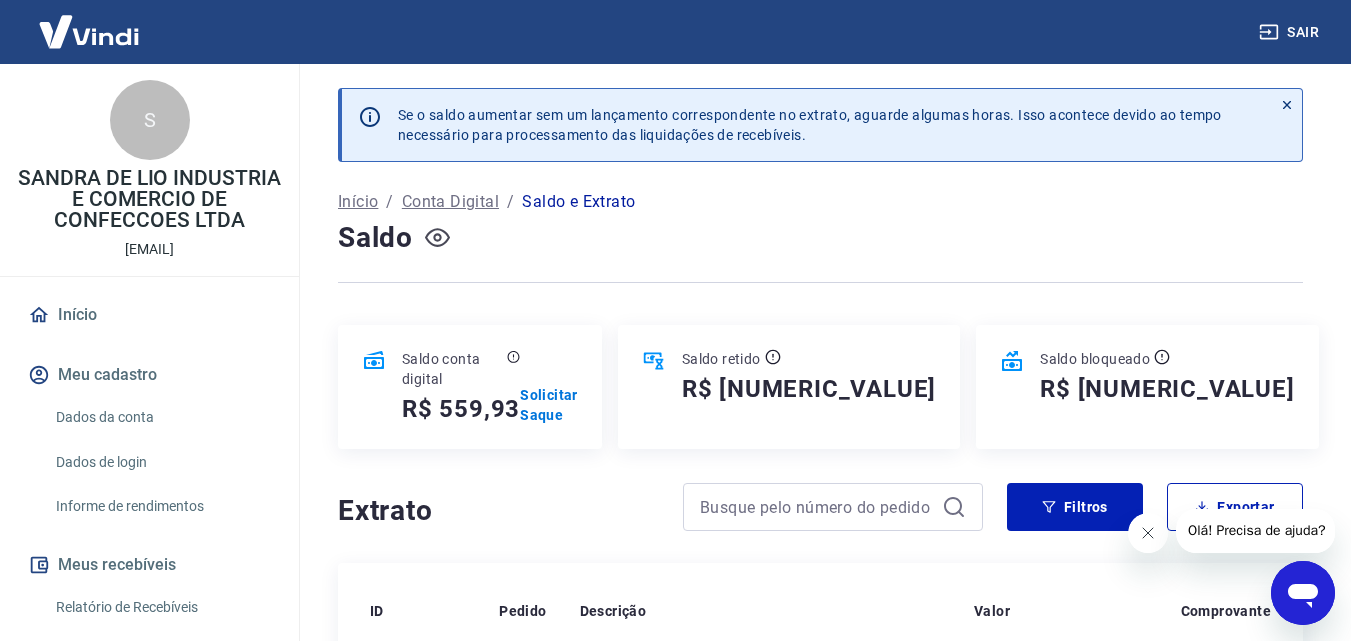 click 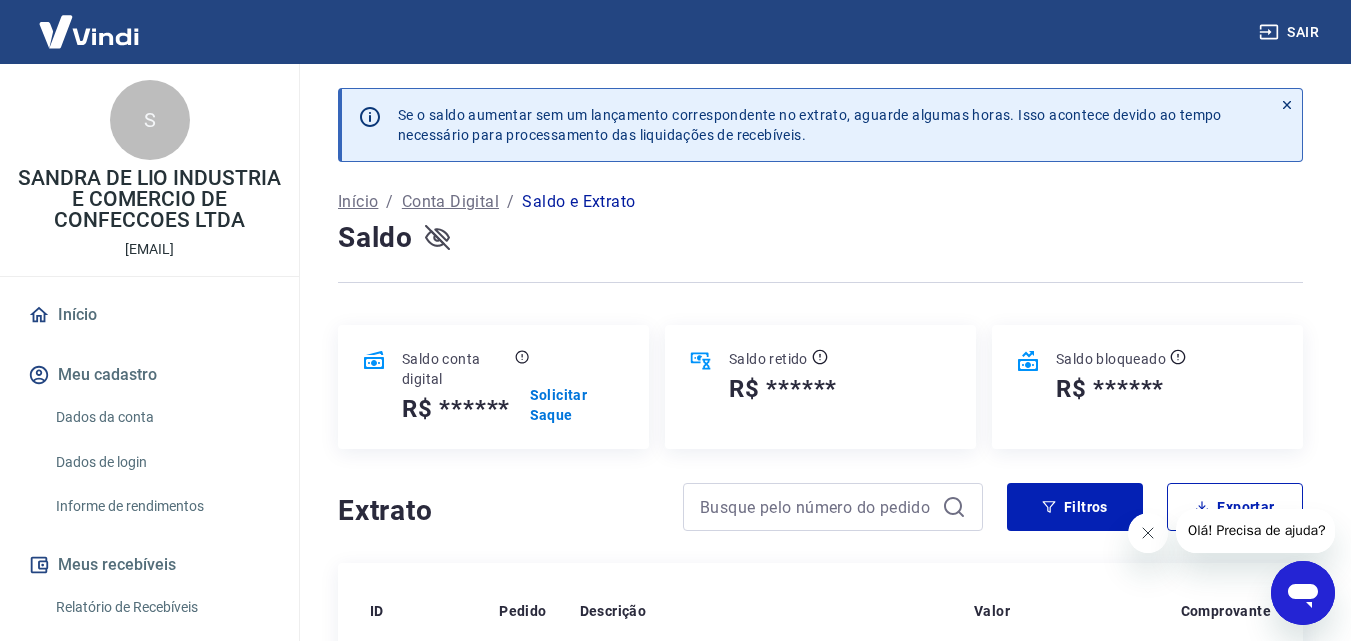 click 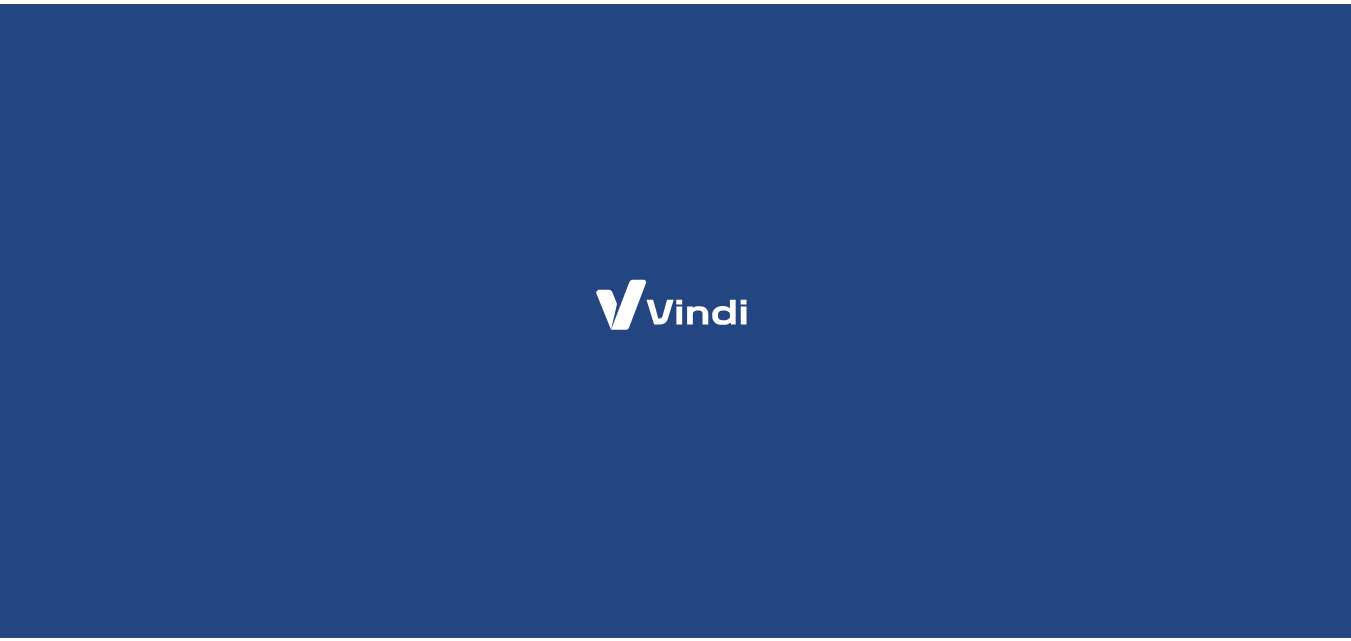 scroll, scrollTop: 0, scrollLeft: 0, axis: both 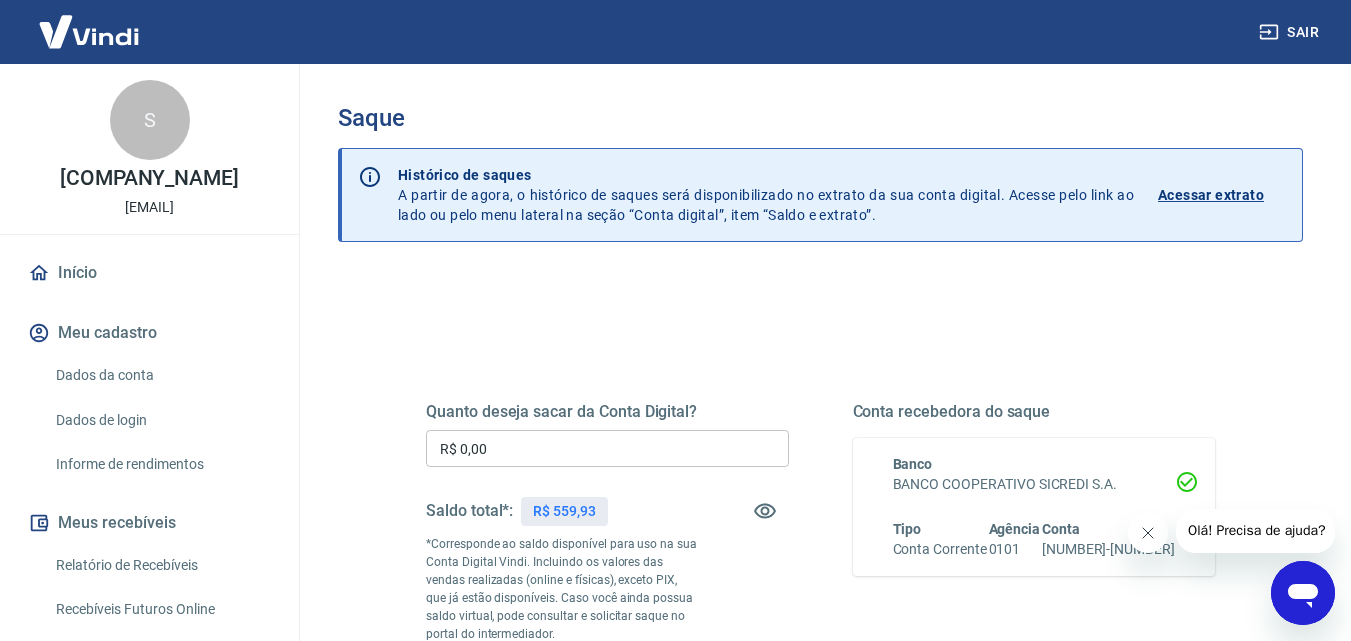 click on "R$ 0,00" at bounding box center [607, 448] 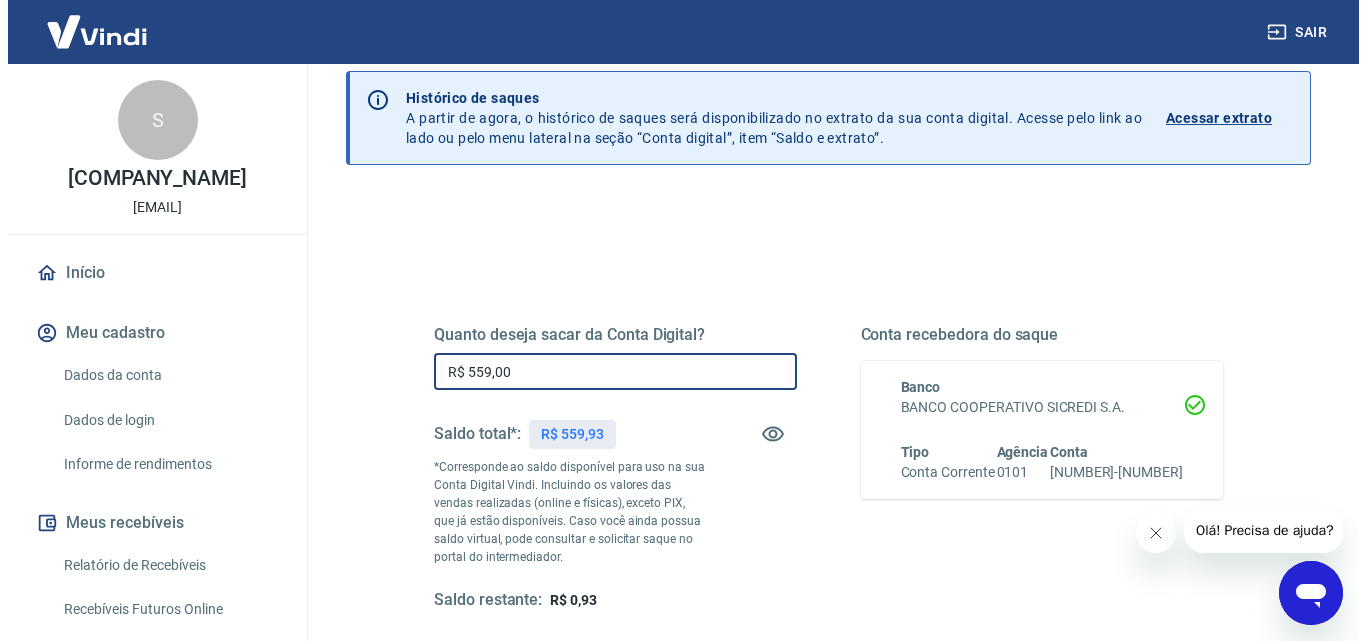 scroll, scrollTop: 200, scrollLeft: 0, axis: vertical 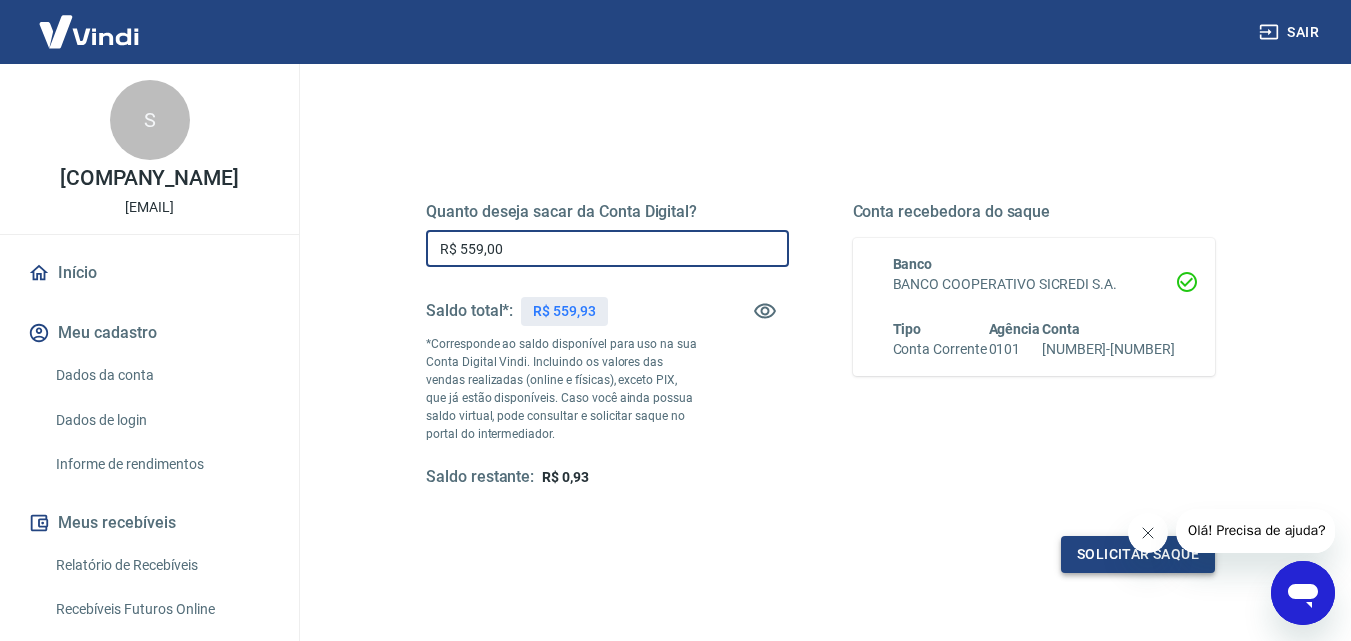 type on "R$ 559,00" 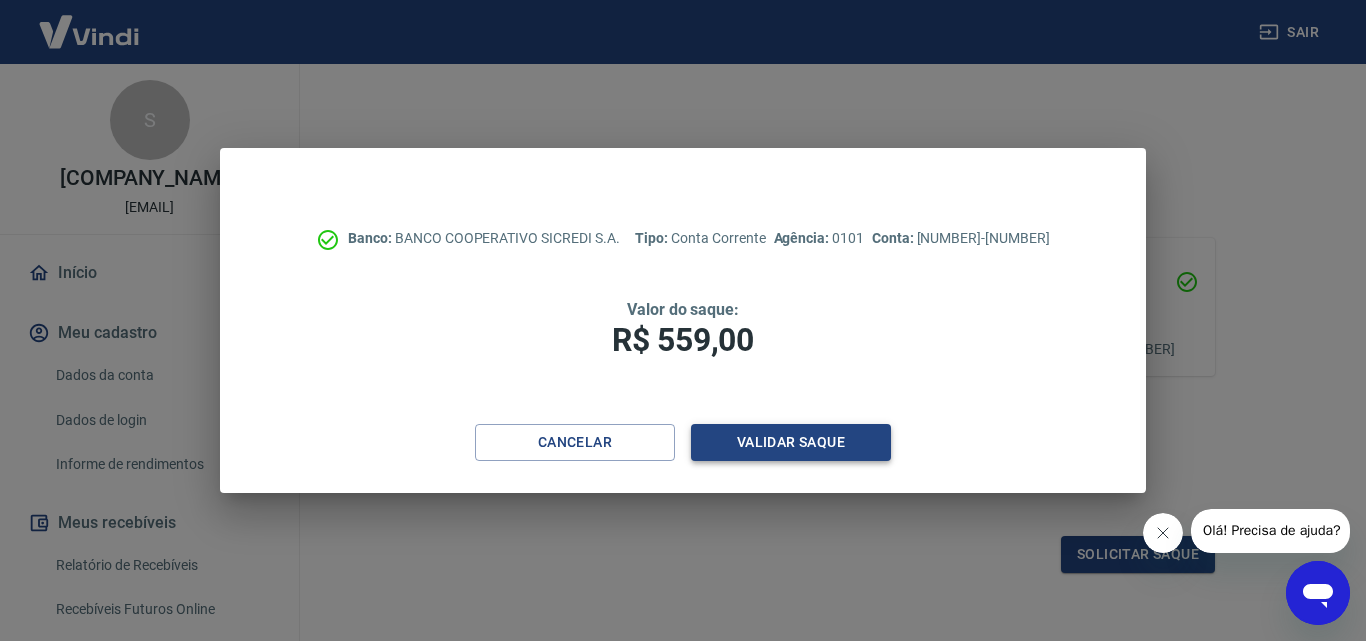 click on "Validar saque" at bounding box center [791, 442] 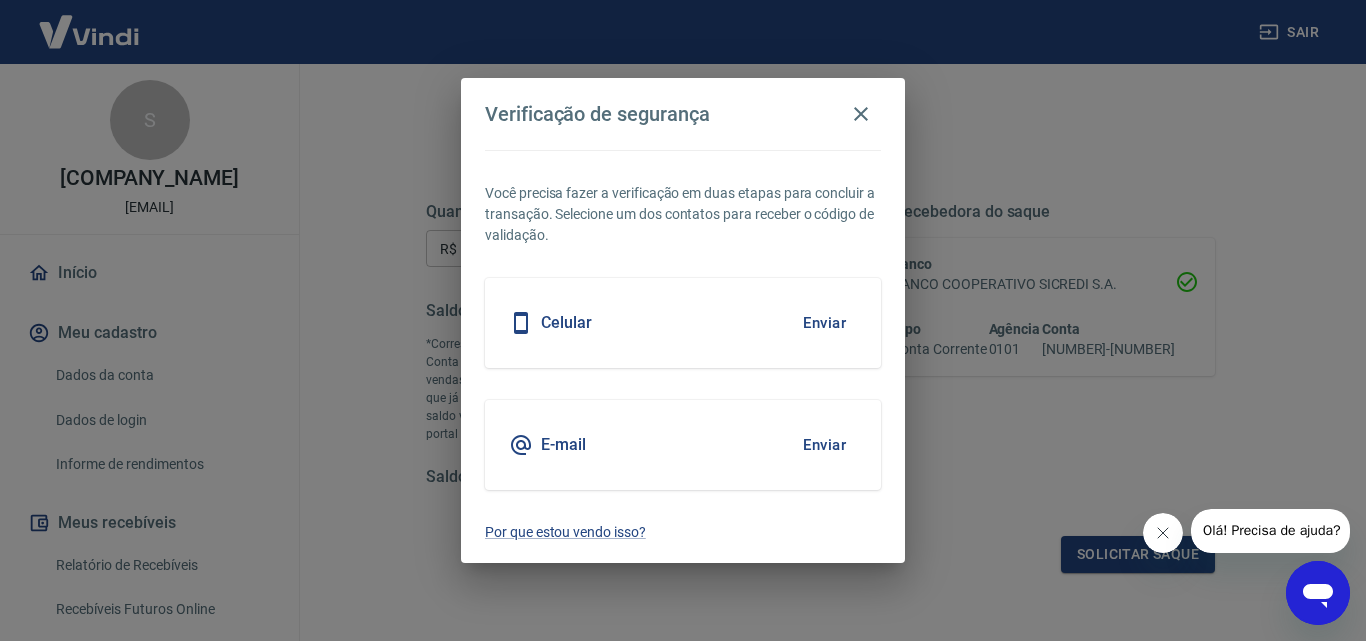 click on "Enviar" at bounding box center (824, 323) 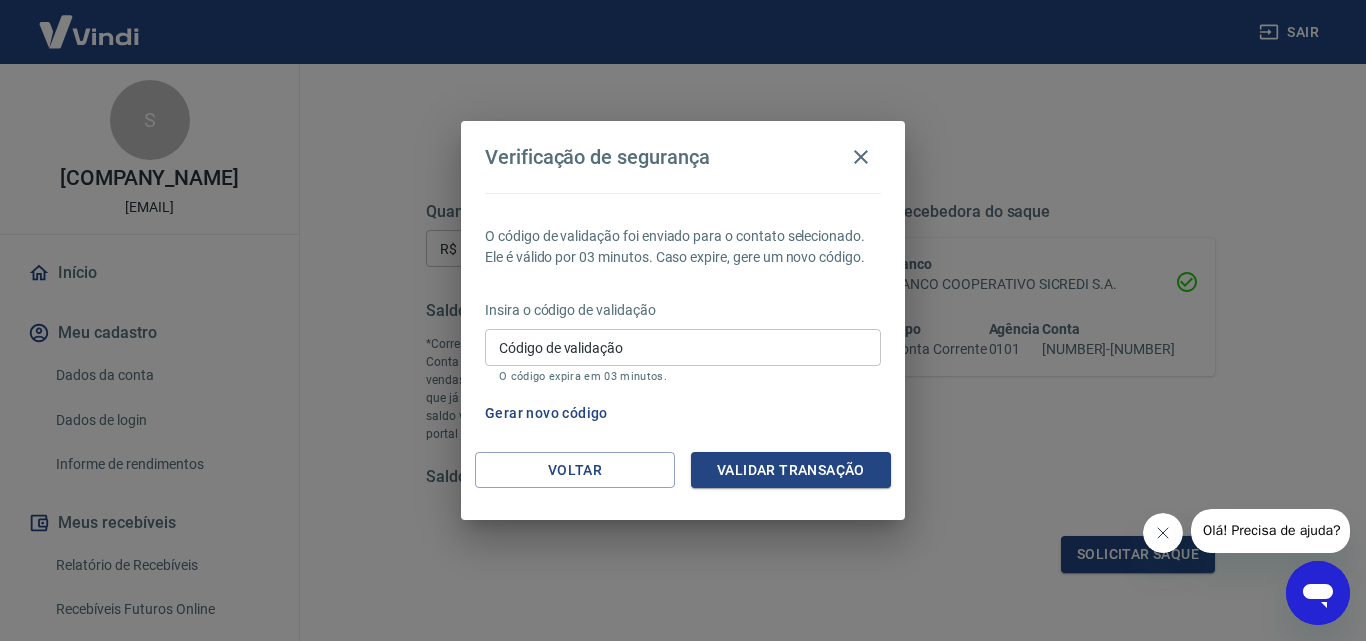 click on "Código de validação" at bounding box center (683, 347) 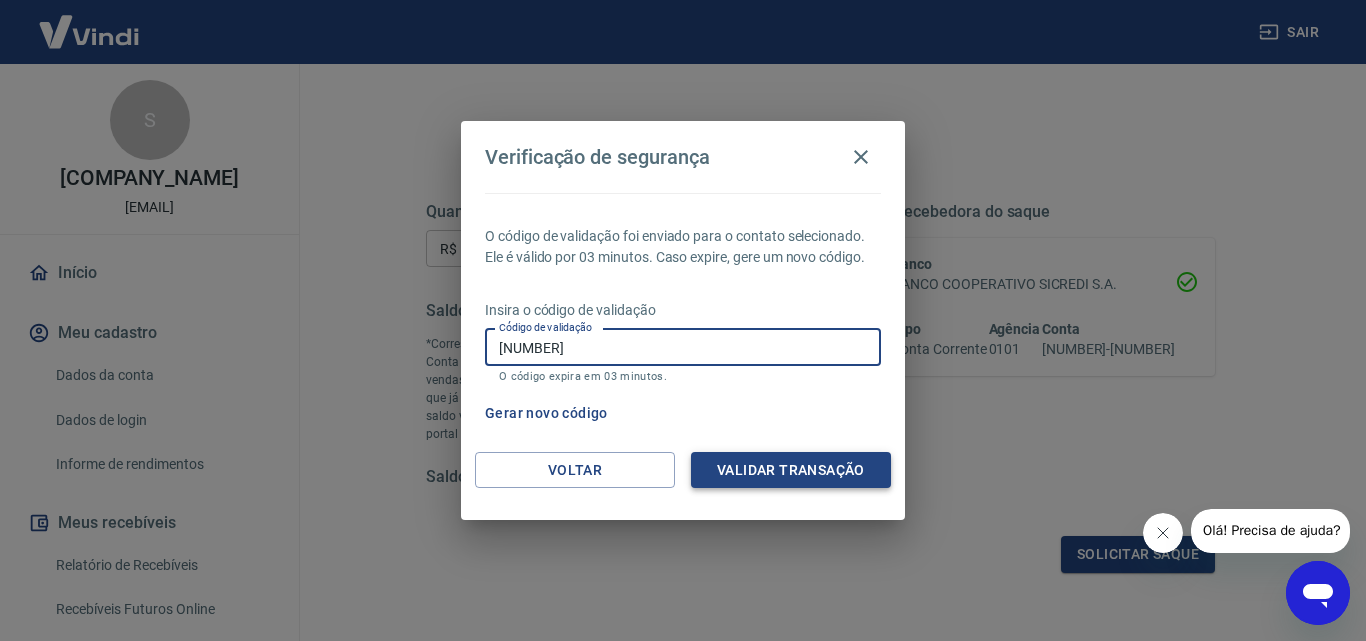 type on "631211" 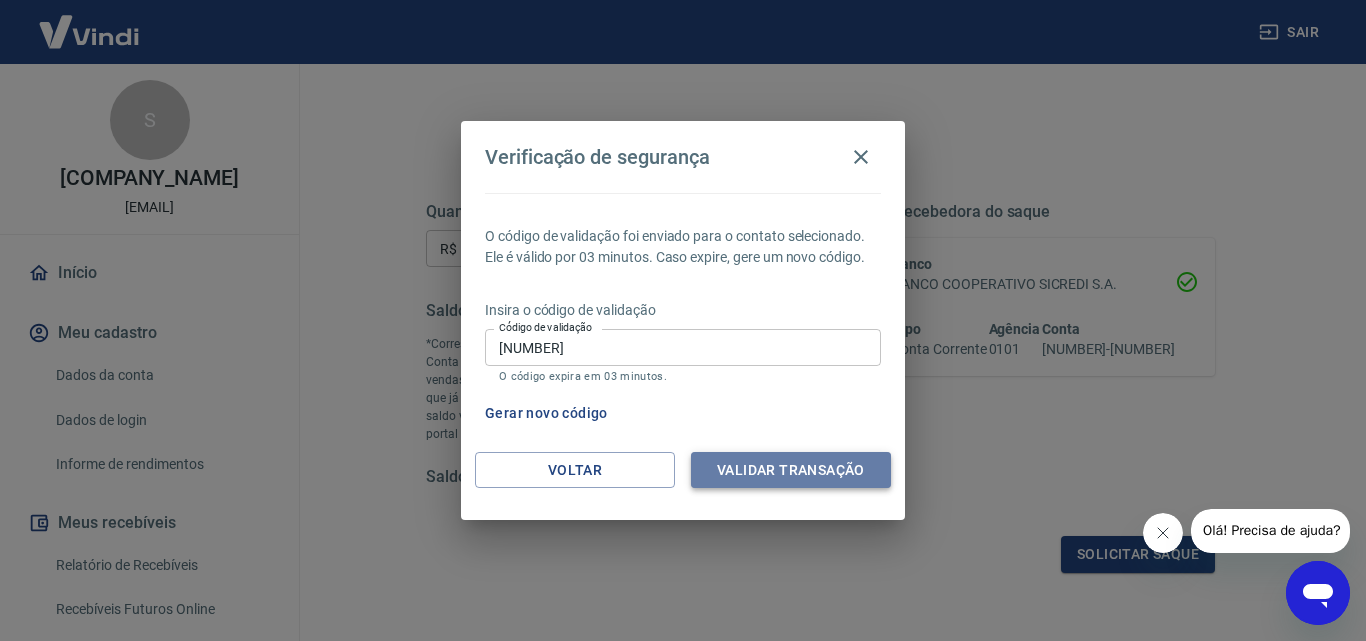click on "Validar transação" at bounding box center (791, 470) 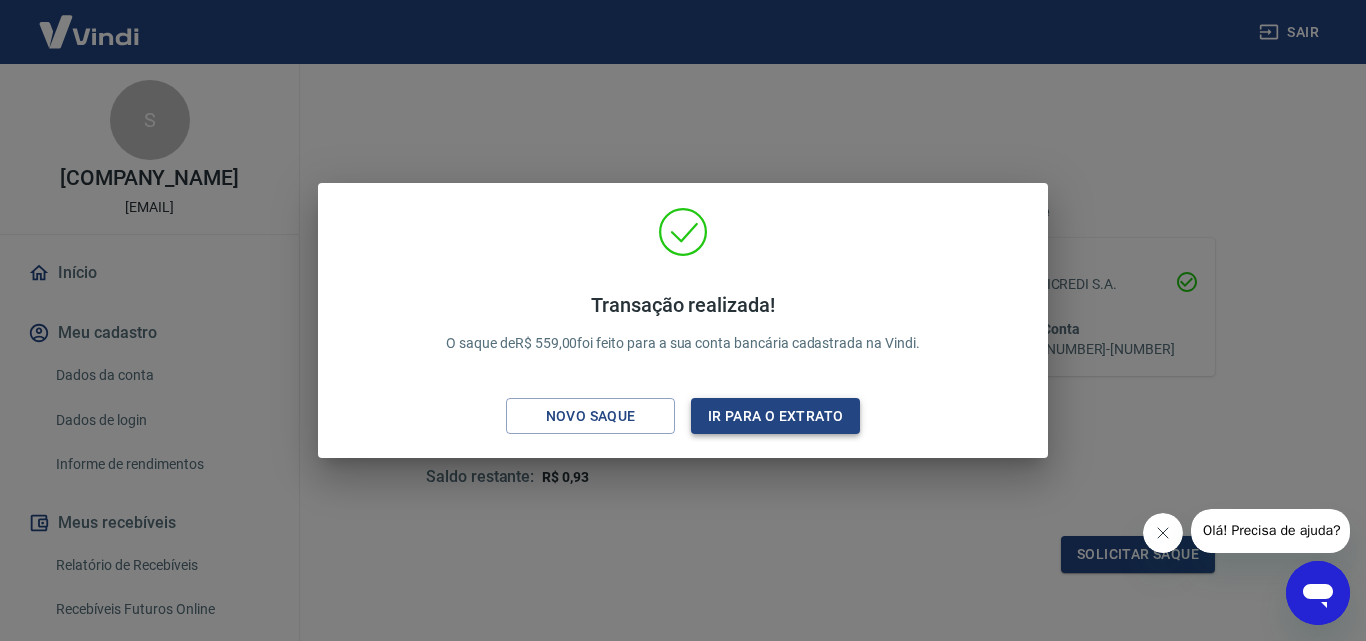 click on "Ir para o extrato" at bounding box center [775, 416] 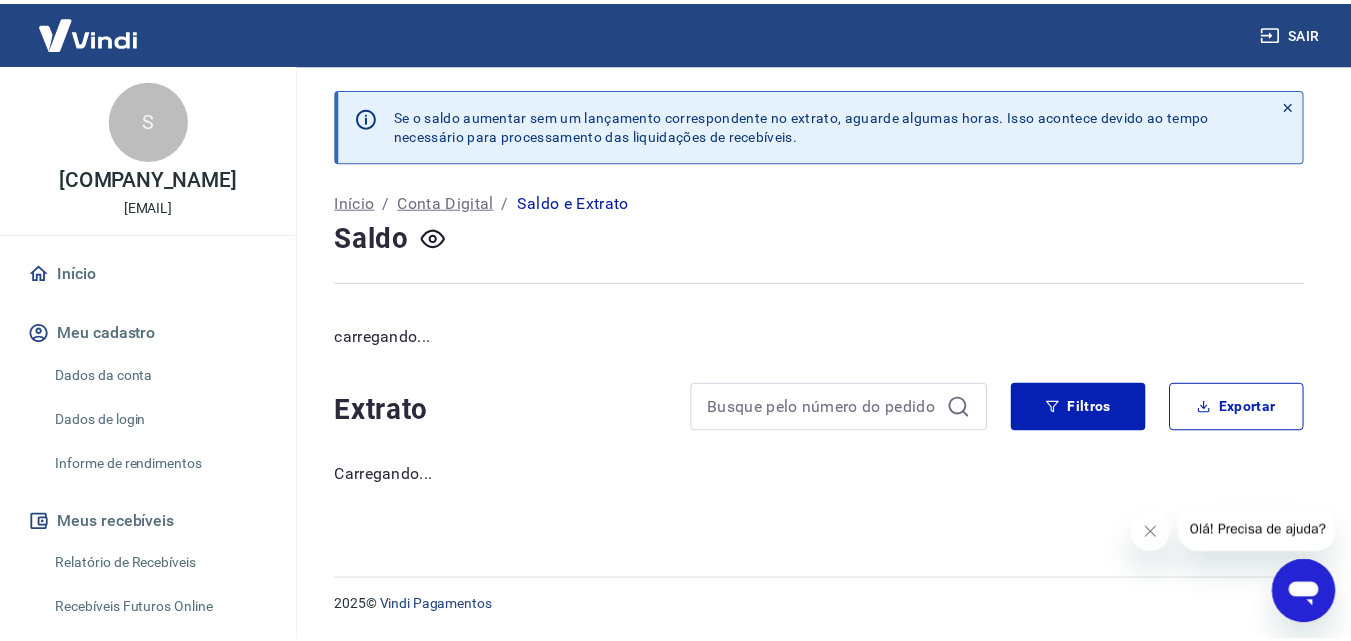 scroll, scrollTop: 0, scrollLeft: 0, axis: both 